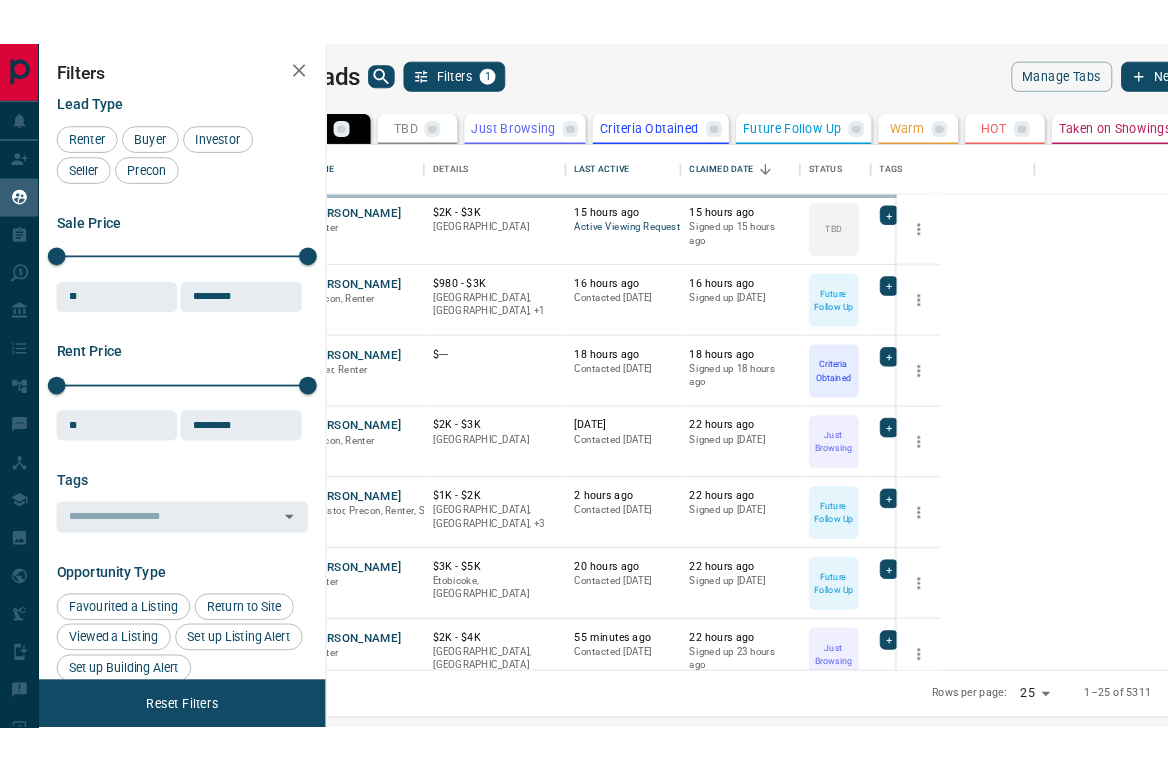 scroll, scrollTop: 0, scrollLeft: 0, axis: both 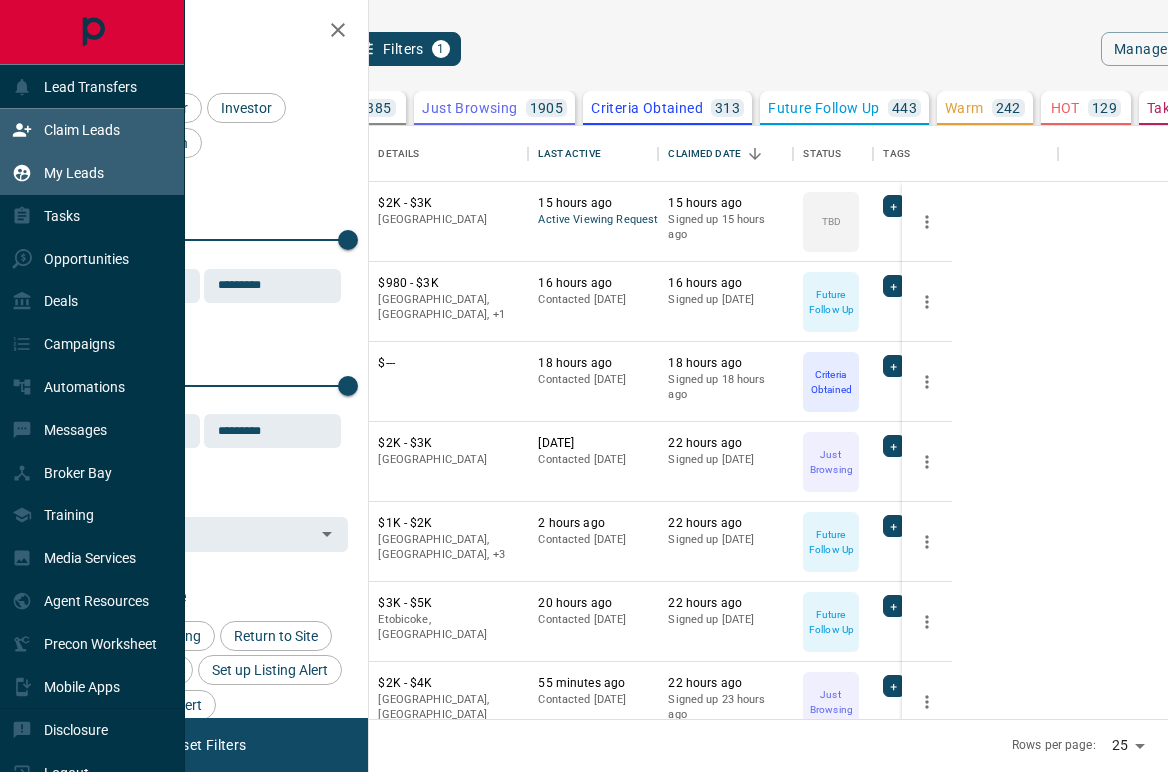 click on "Claim Leads" at bounding box center [82, 130] 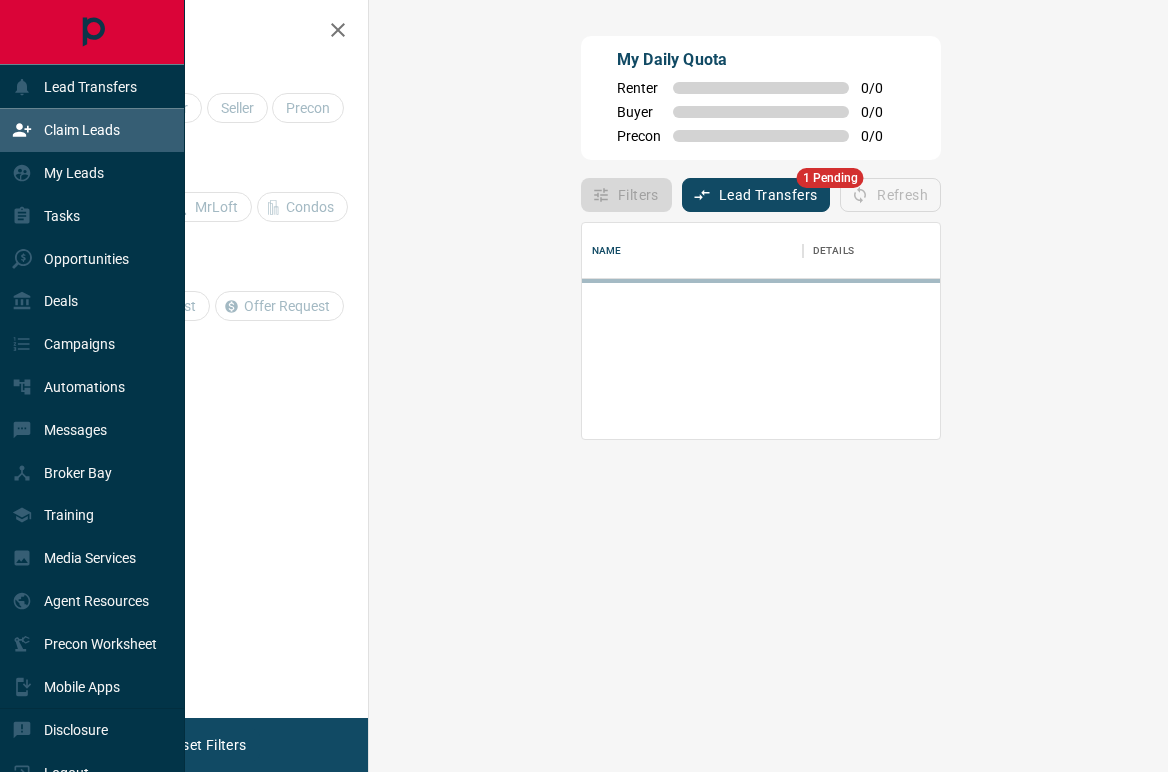 scroll, scrollTop: 17, scrollLeft: 17, axis: both 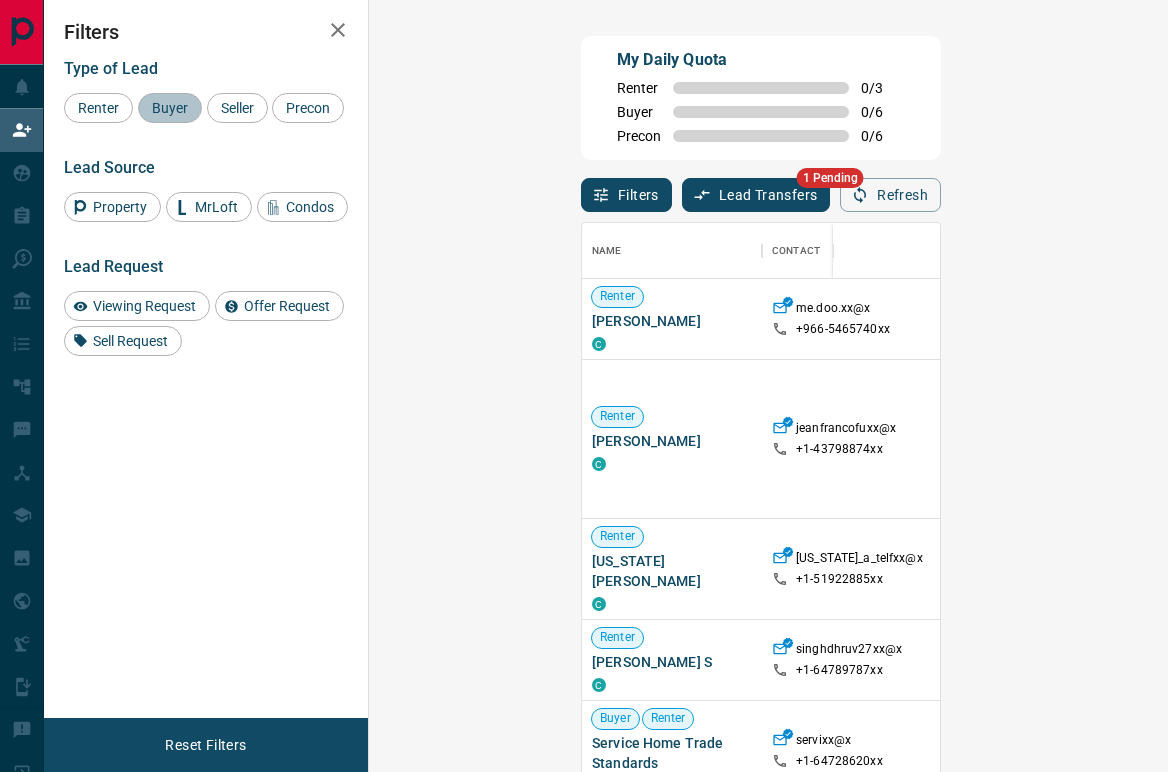 click on "Buyer" at bounding box center (170, 108) 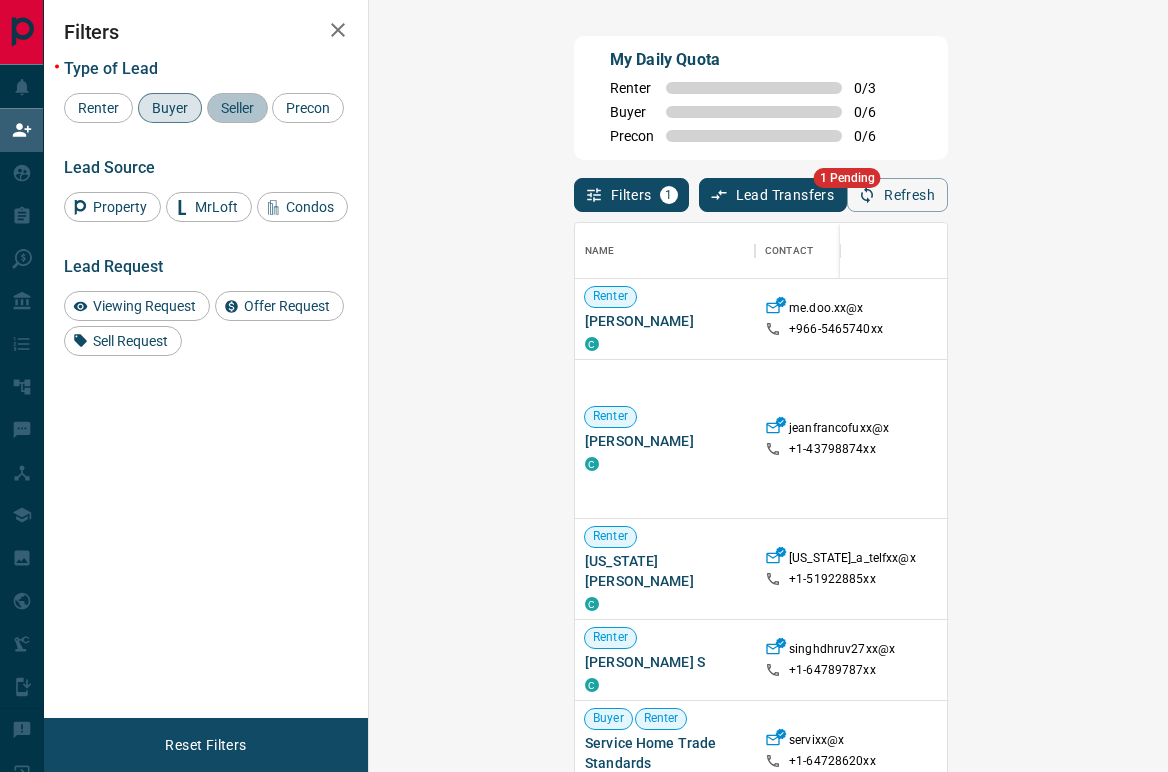 click on "Seller" at bounding box center [237, 108] 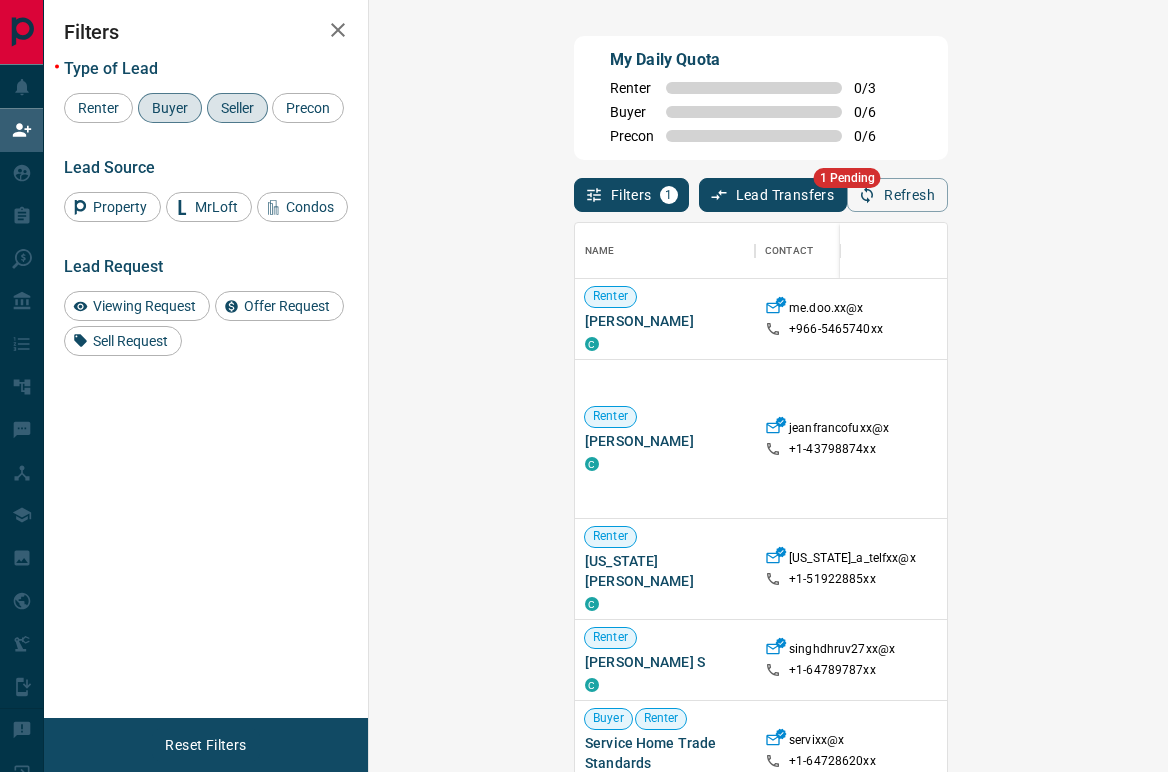 click 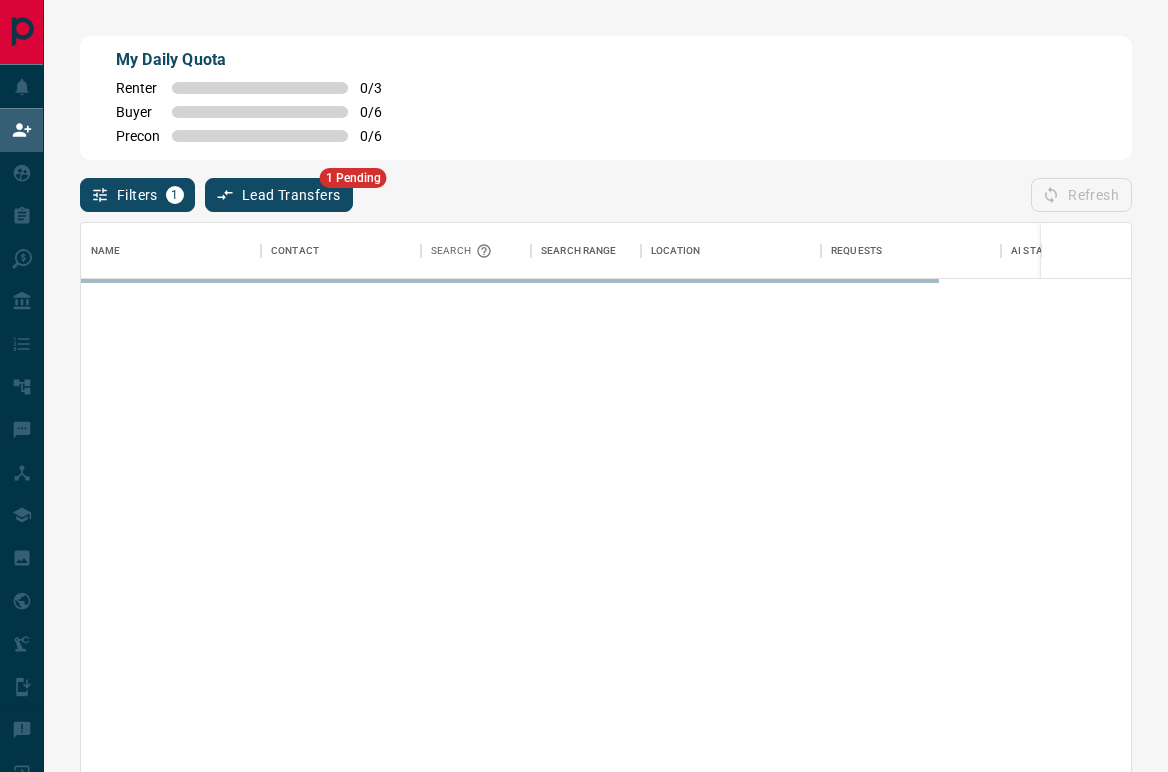 scroll, scrollTop: 17, scrollLeft: 16, axis: both 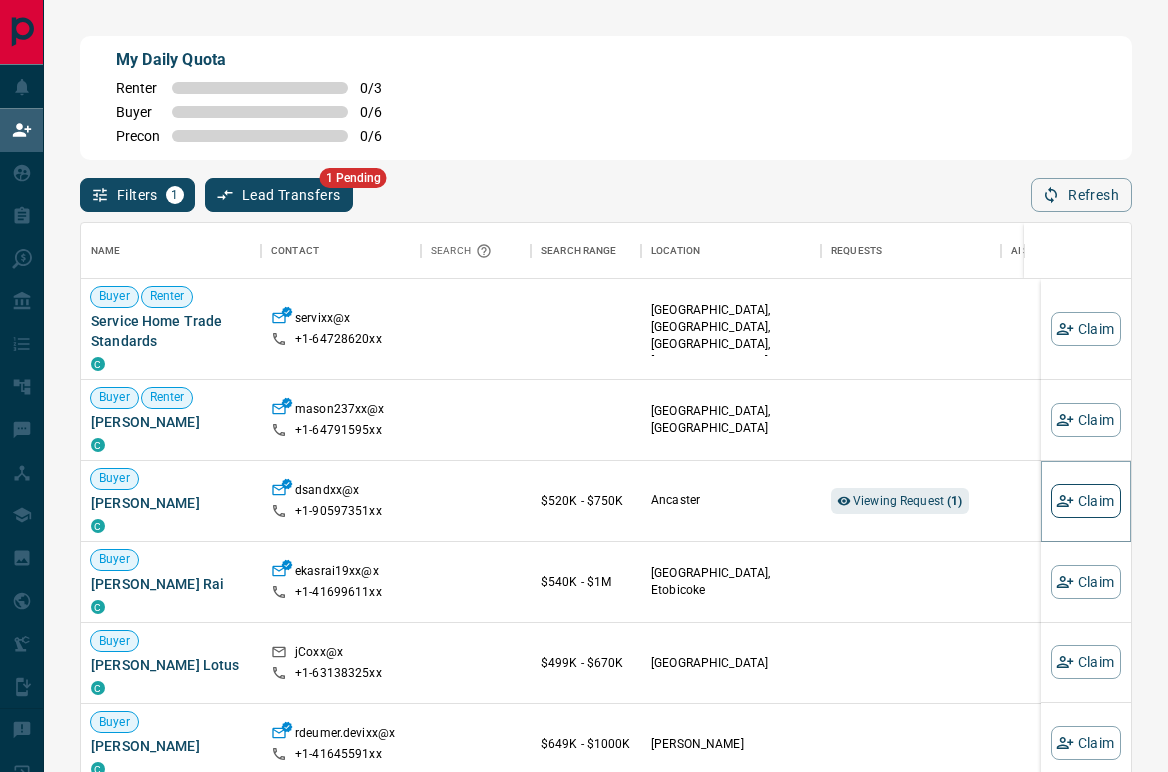 click on "Claim" at bounding box center [1086, 501] 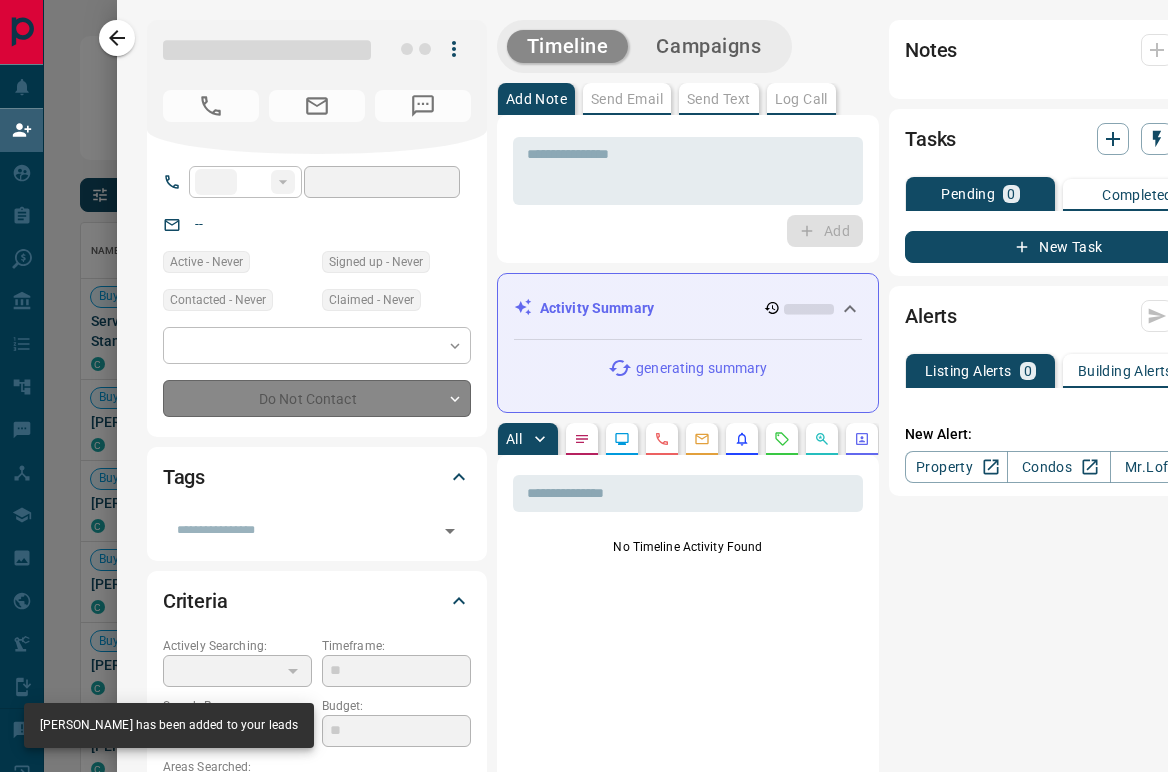 type on "**" 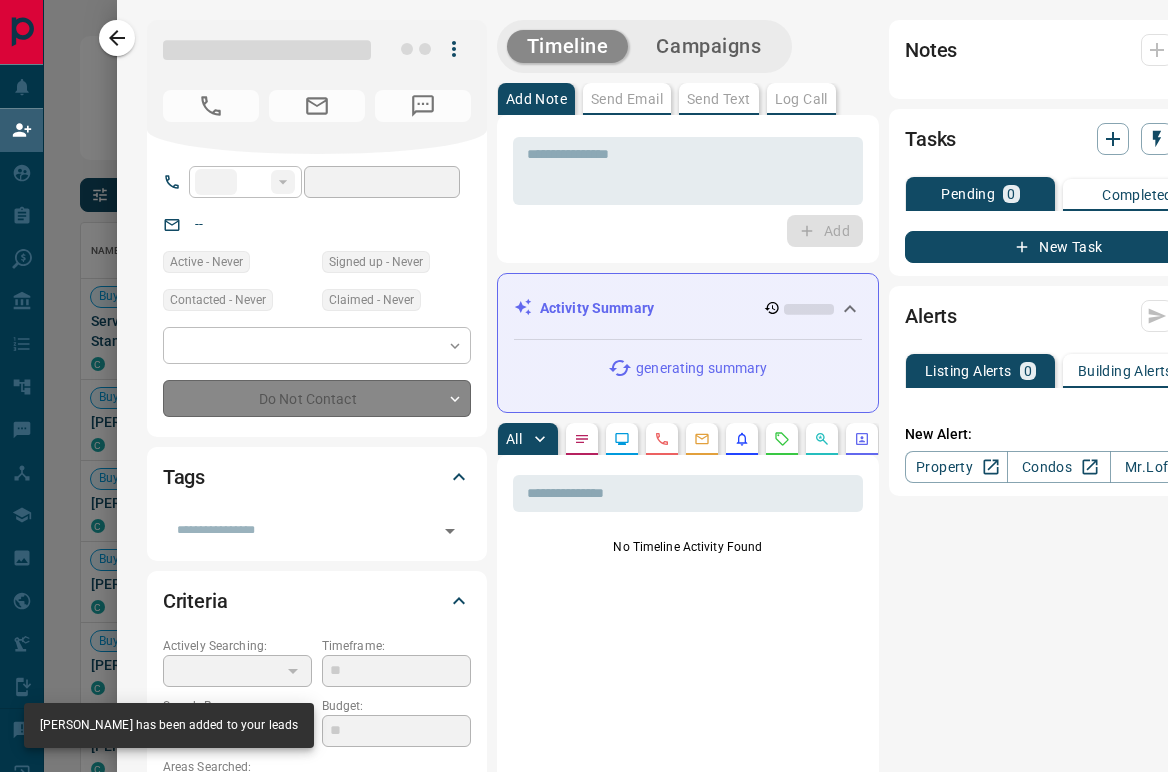 type on "**********" 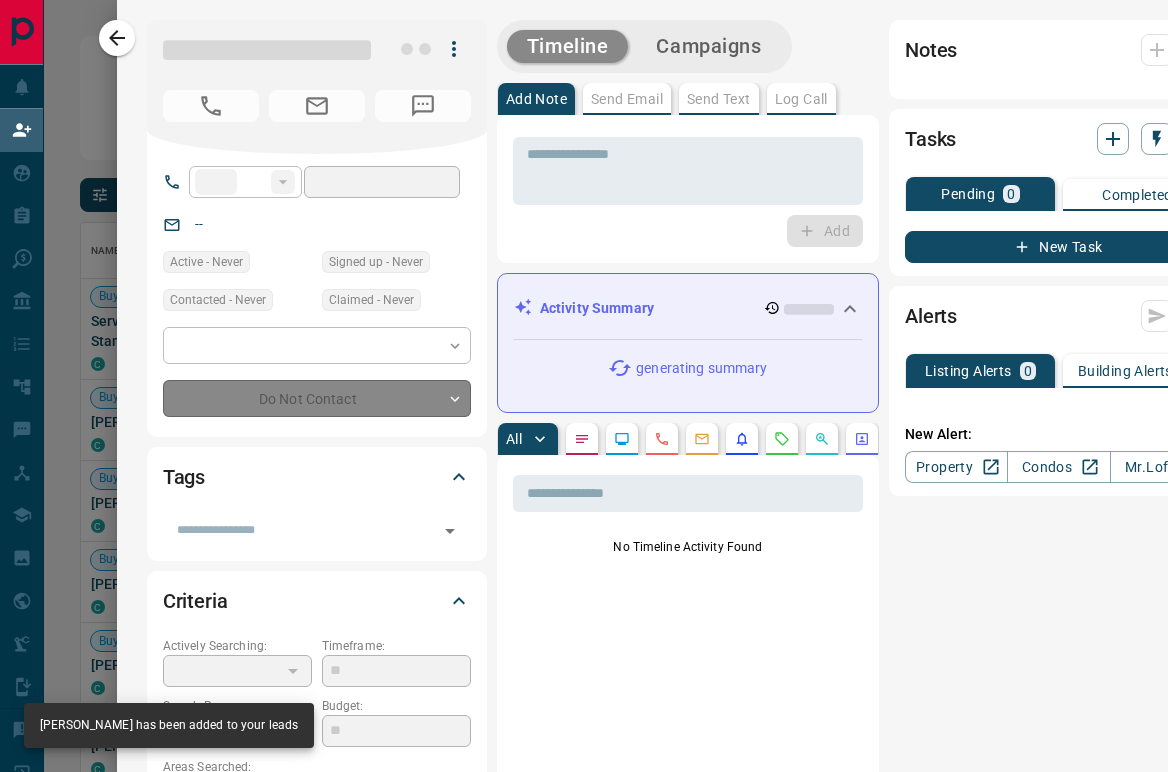 type on "**********" 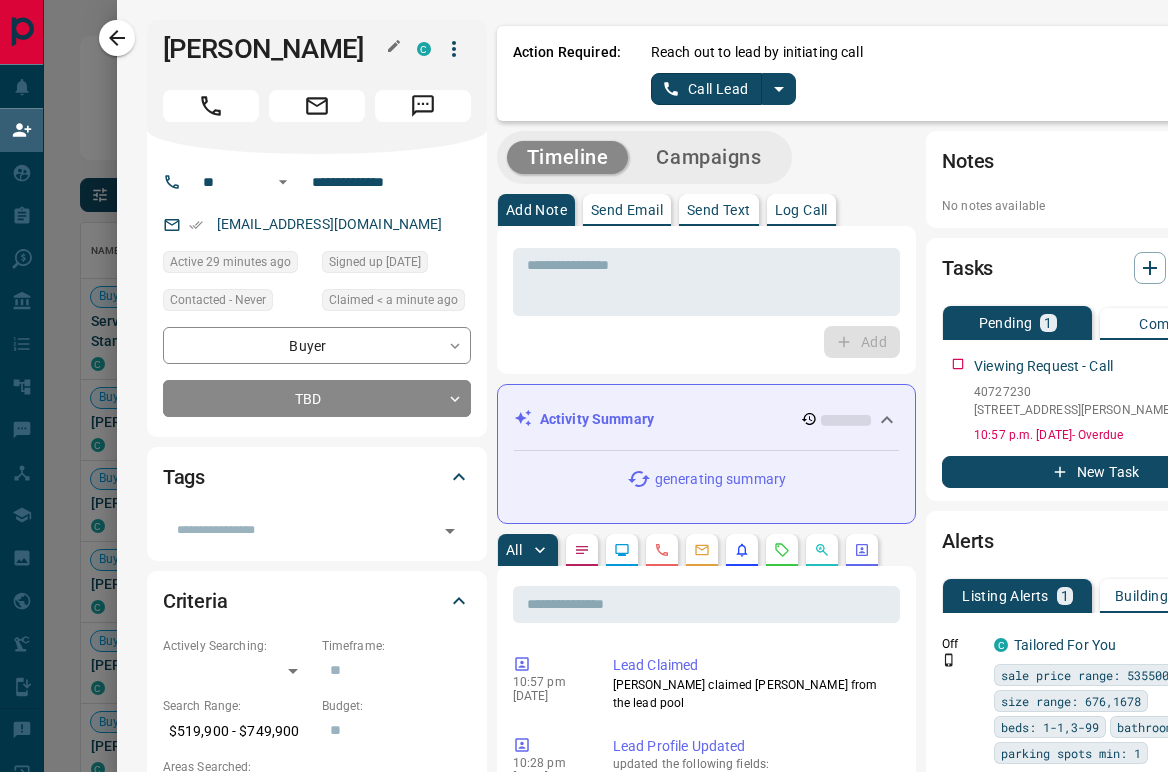 drag, startPoint x: 374, startPoint y: 45, endPoint x: 349, endPoint y: 51, distance: 25.70992 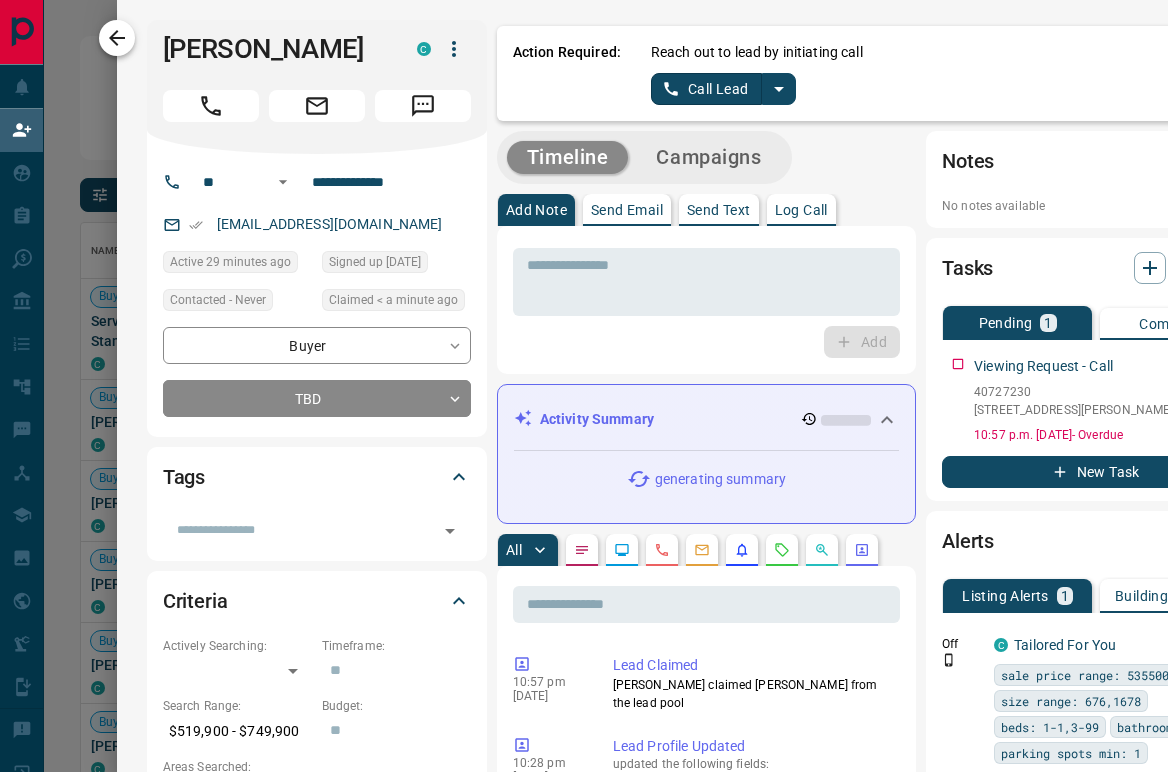 drag, startPoint x: 357, startPoint y: 47, endPoint x: 110, endPoint y: 40, distance: 247.09917 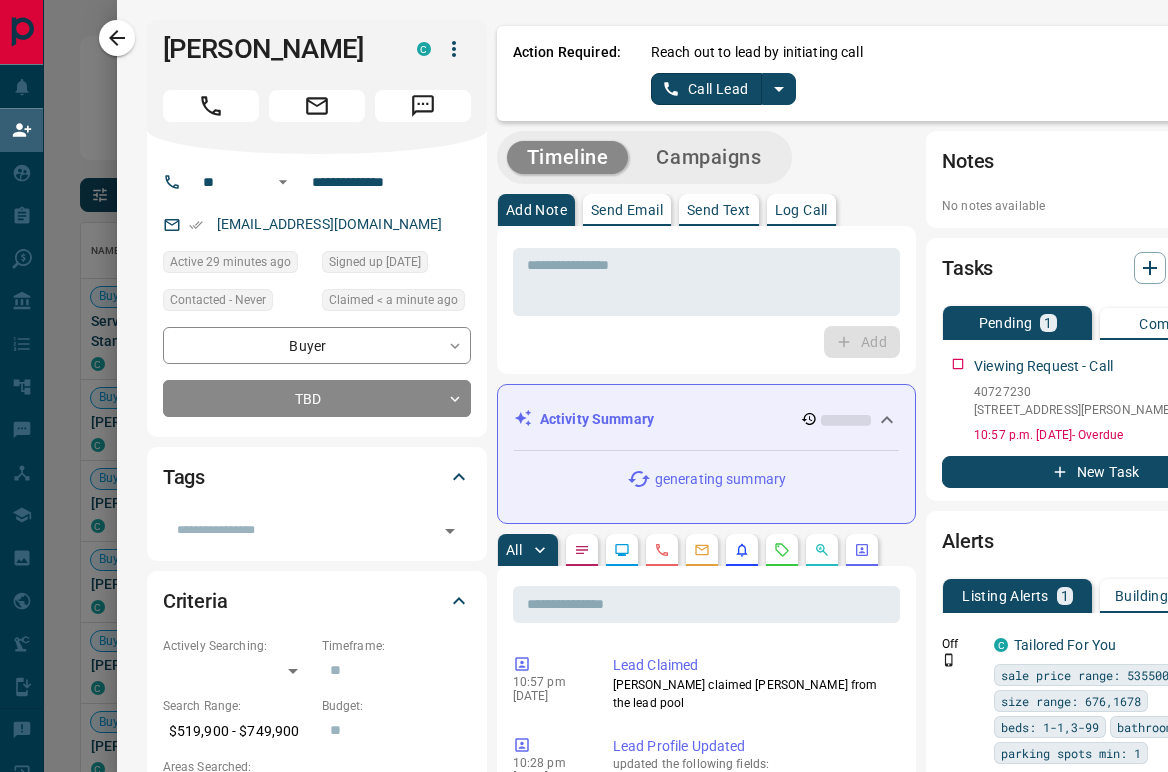 copy on "[PERSON_NAME]" 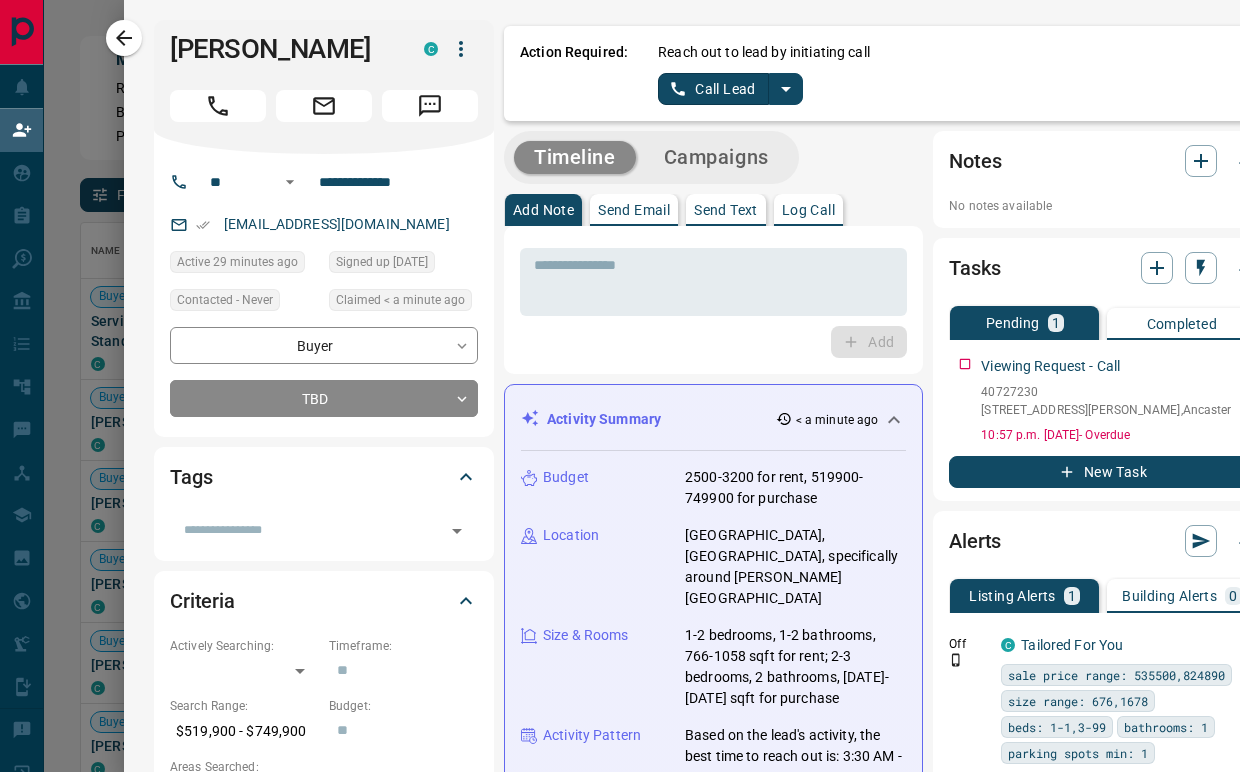 scroll, scrollTop: 17, scrollLeft: 16, axis: both 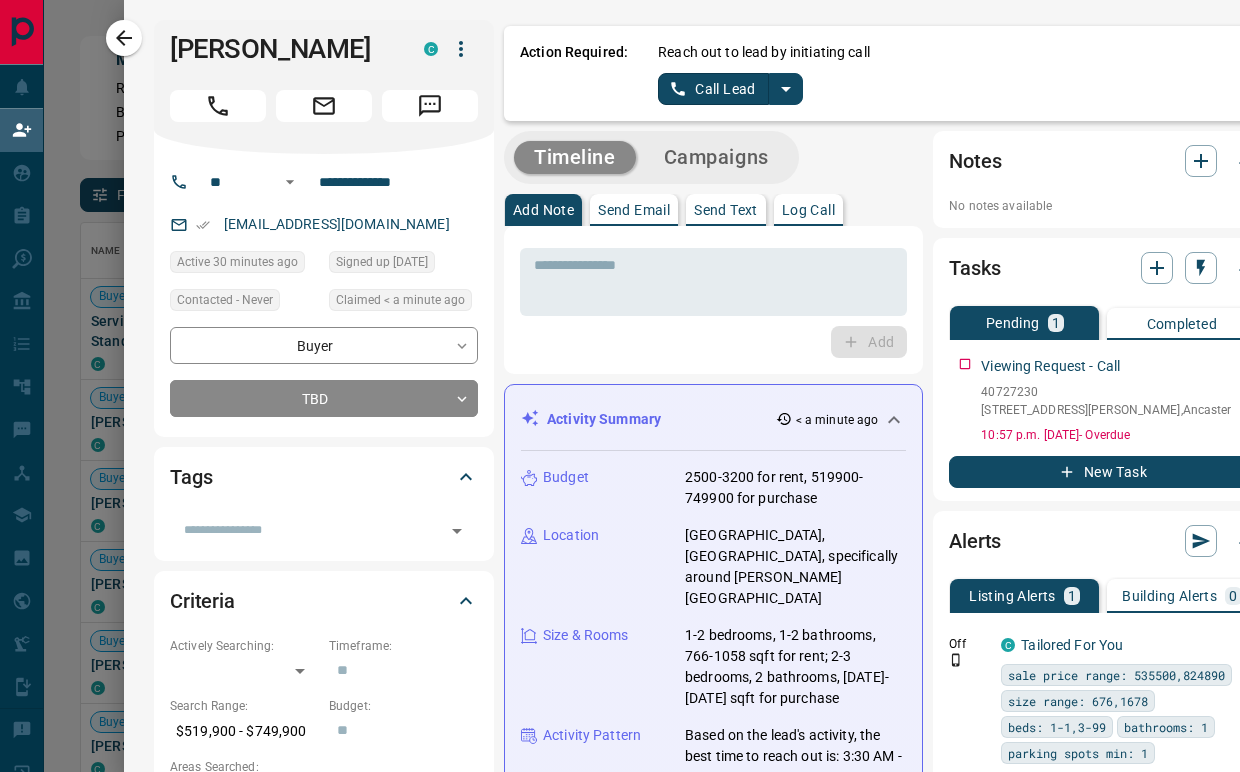 click on "Add" at bounding box center [713, 342] 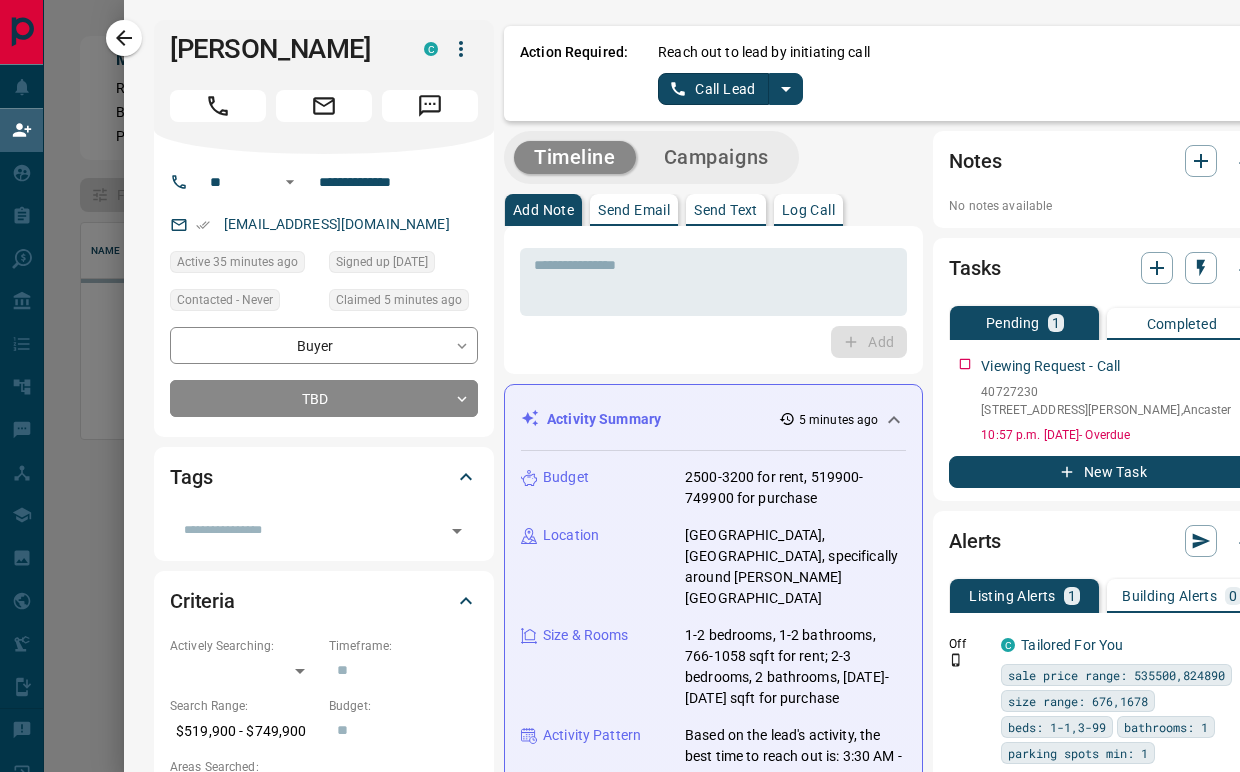 scroll, scrollTop: 17, scrollLeft: 16, axis: both 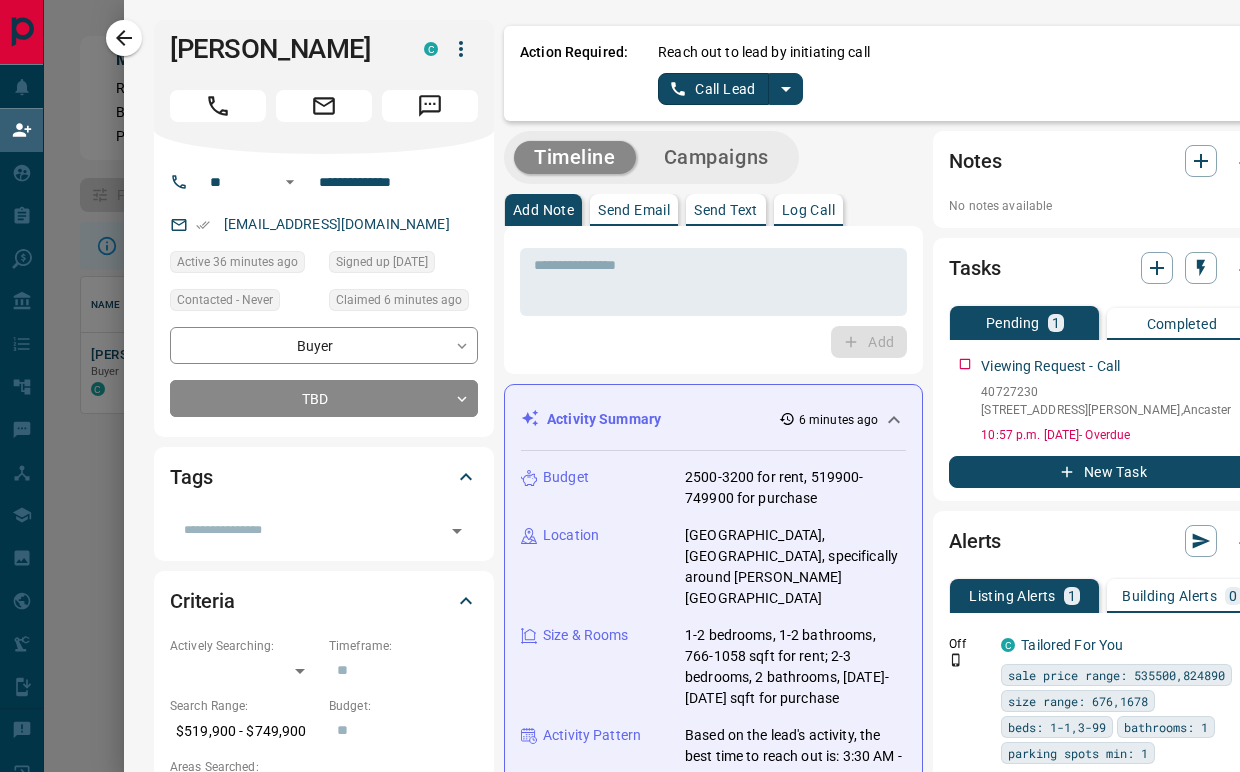 drag, startPoint x: 653, startPoint y: 355, endPoint x: 932, endPoint y: 269, distance: 291.95377 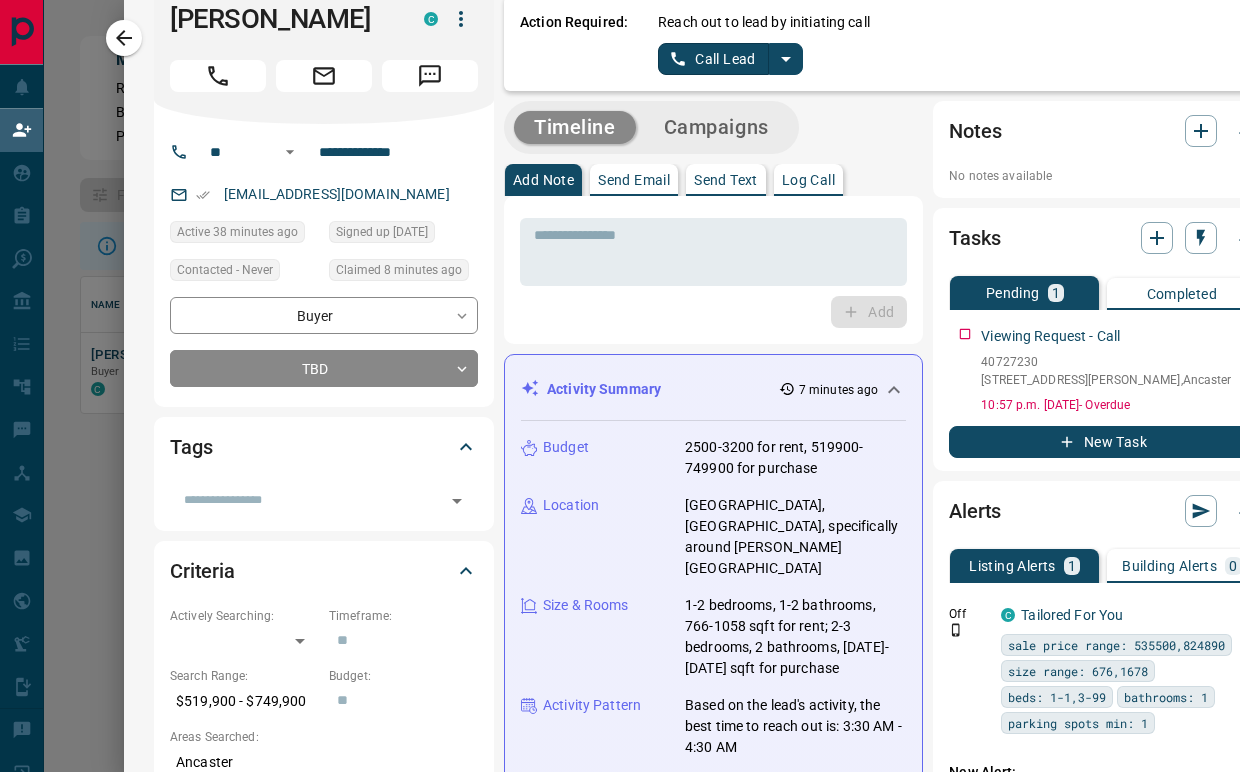 scroll, scrollTop: 0, scrollLeft: 0, axis: both 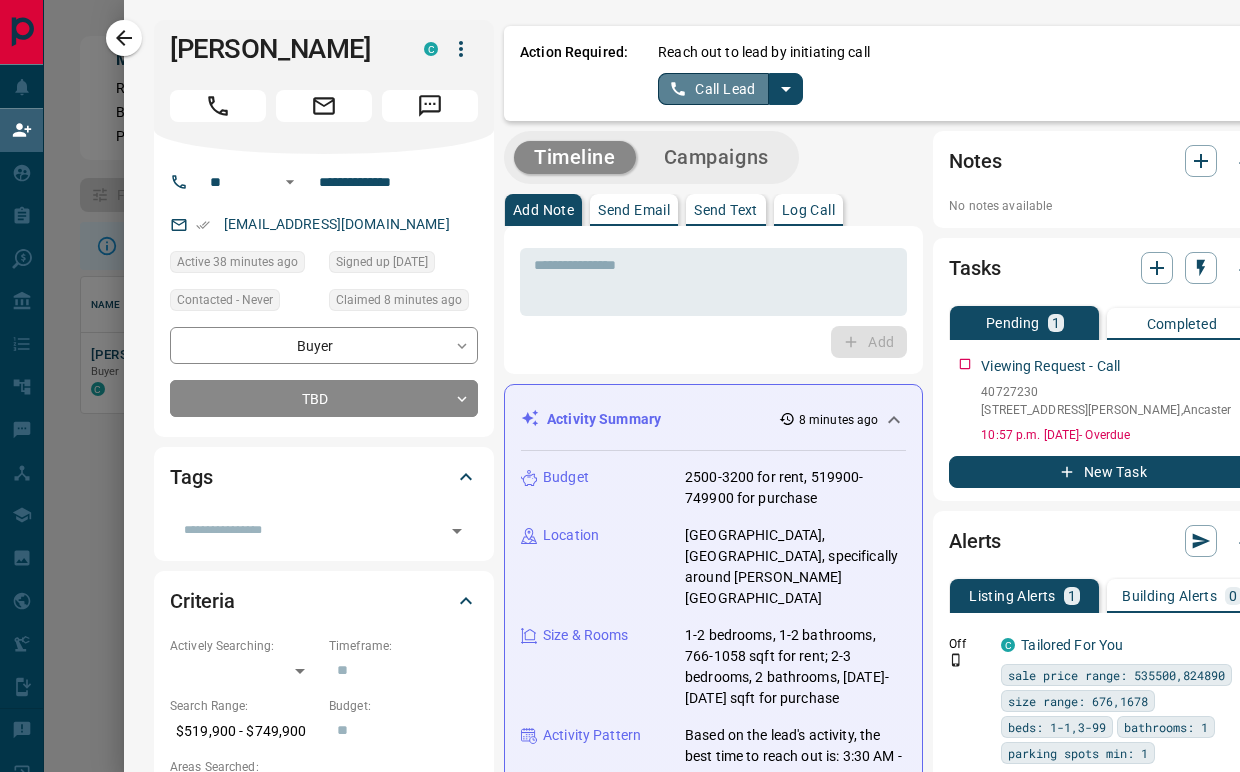 click on "Call Lead" at bounding box center [713, 89] 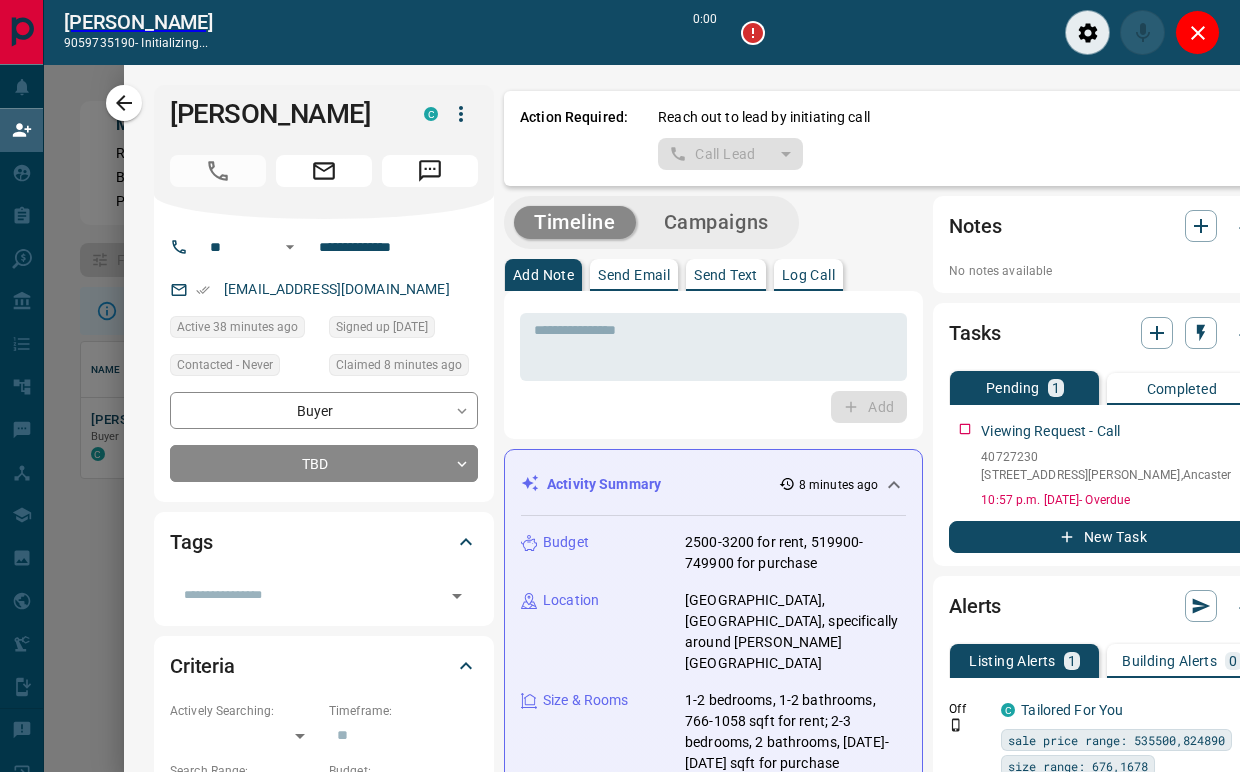 scroll, scrollTop: 0, scrollLeft: 0, axis: both 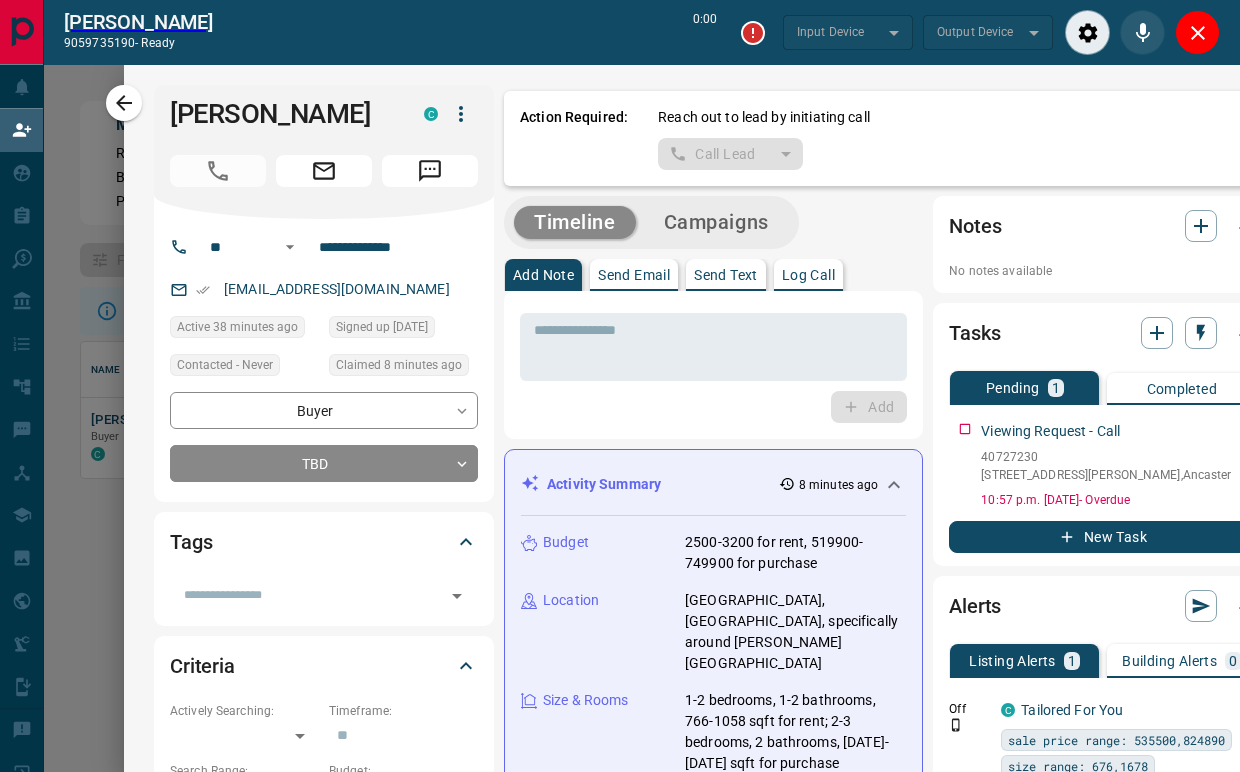 type on "*******" 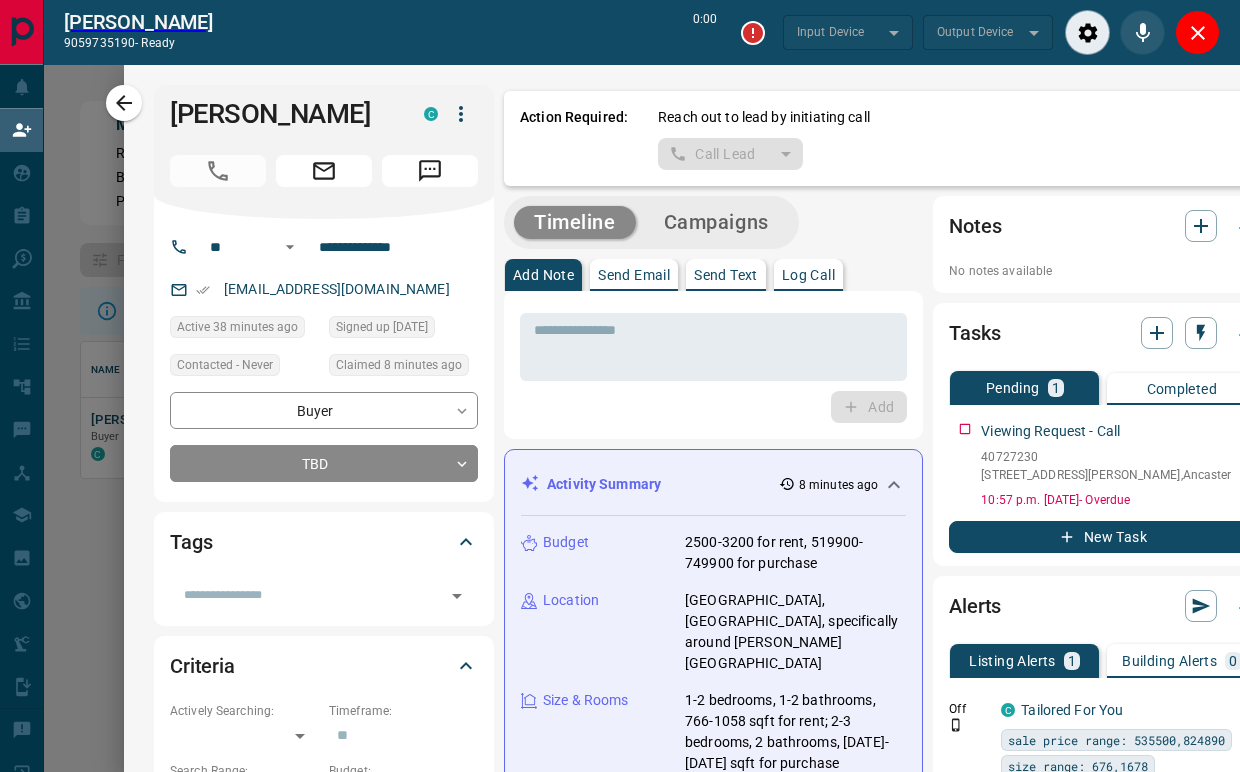 type on "*******" 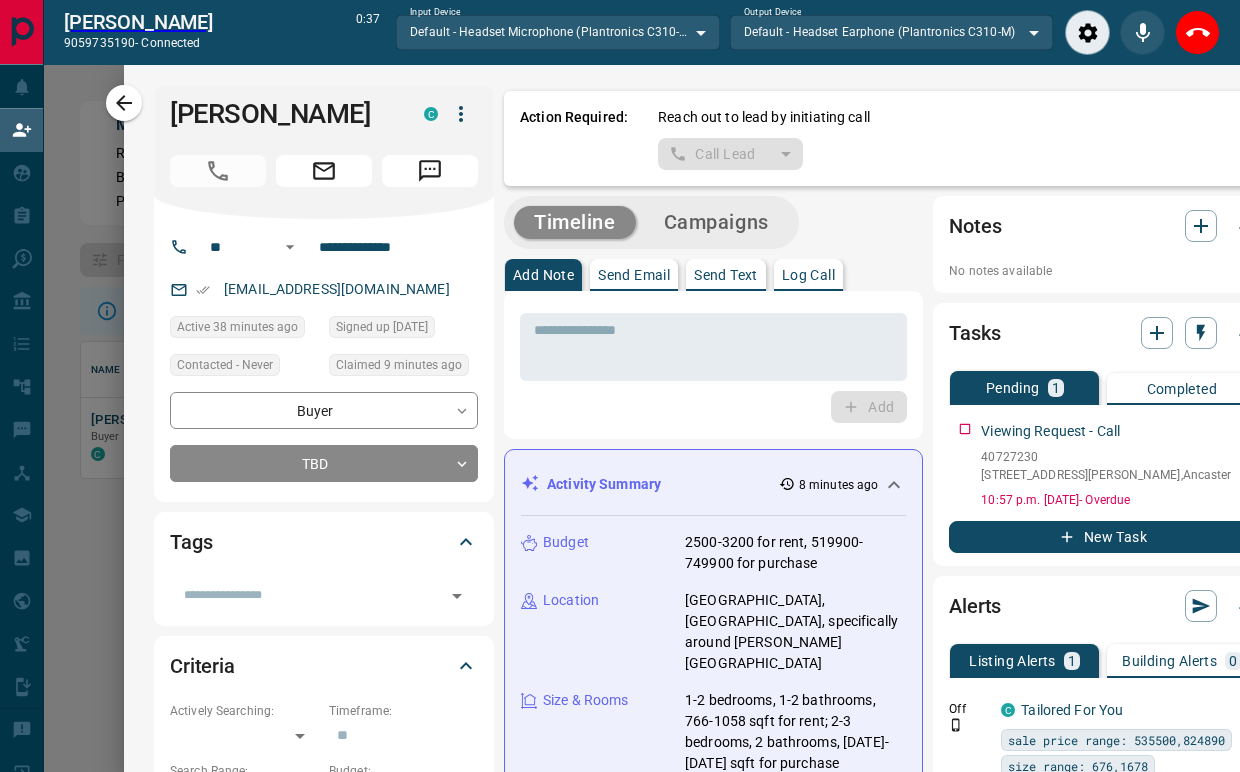 click on "Add" at bounding box center (713, 407) 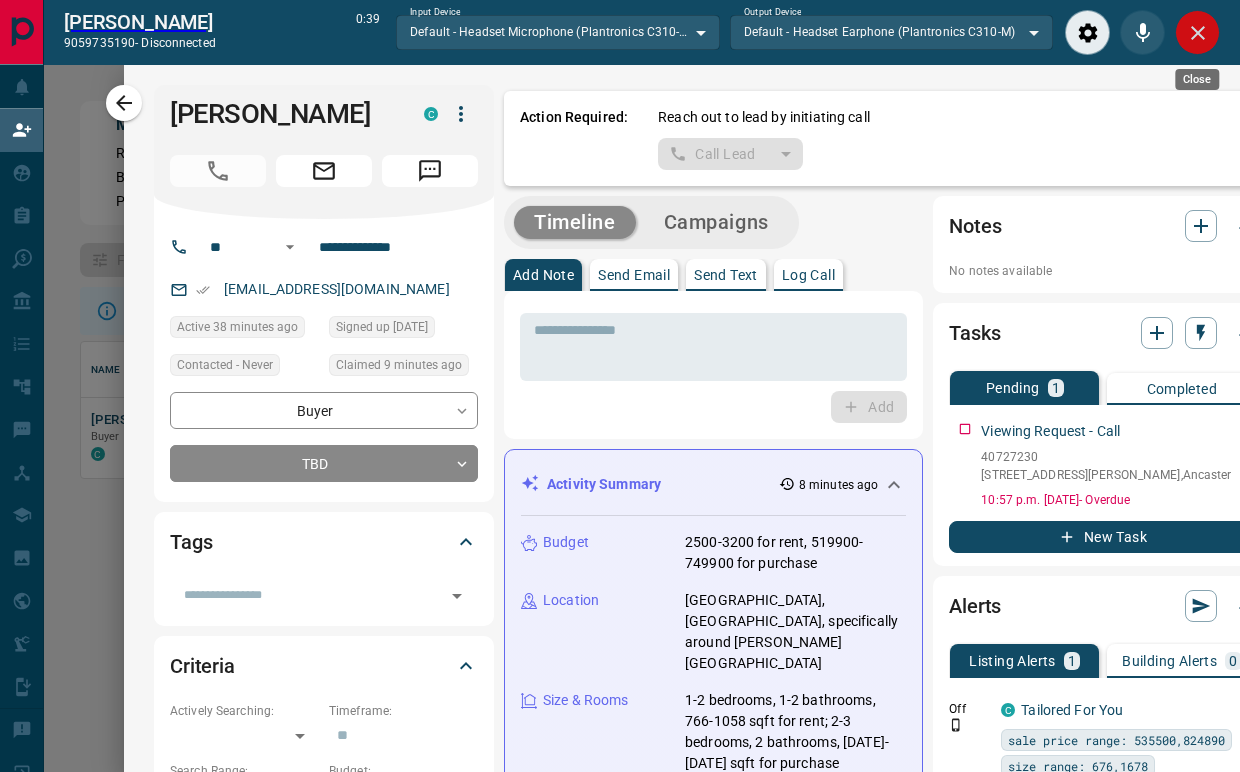 click 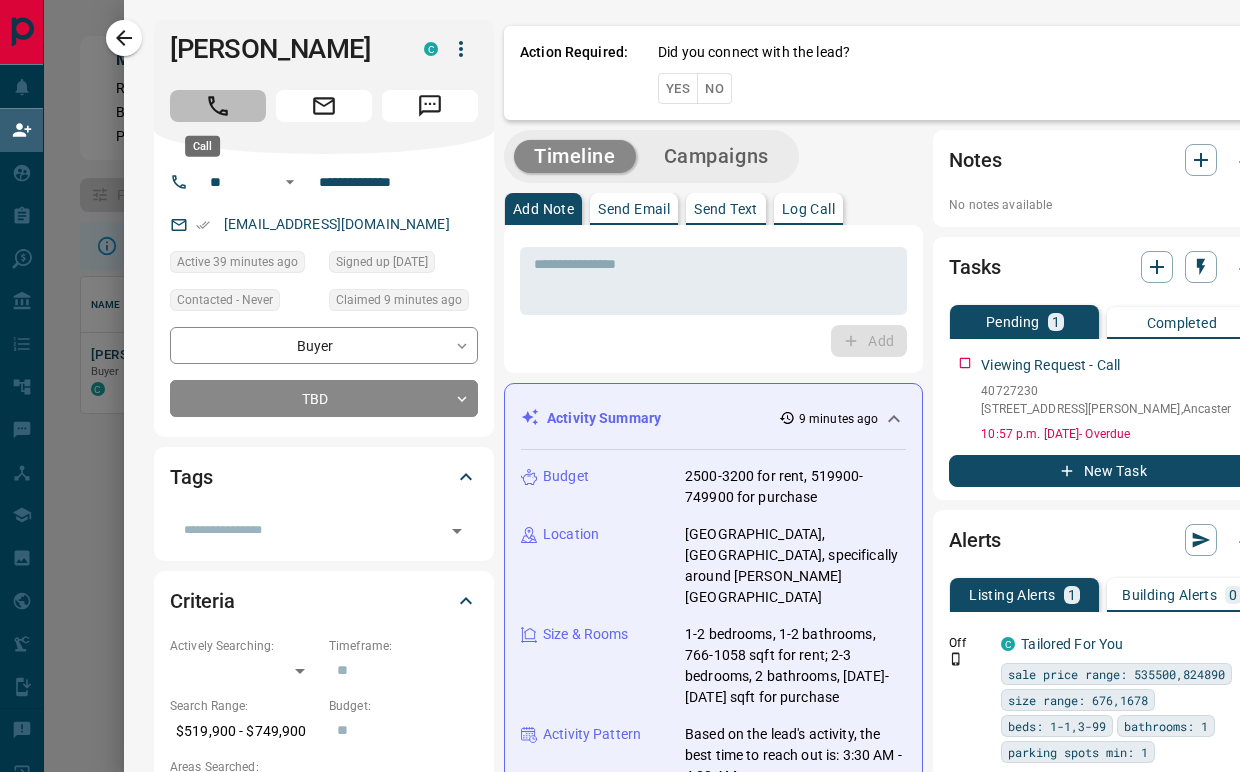 click 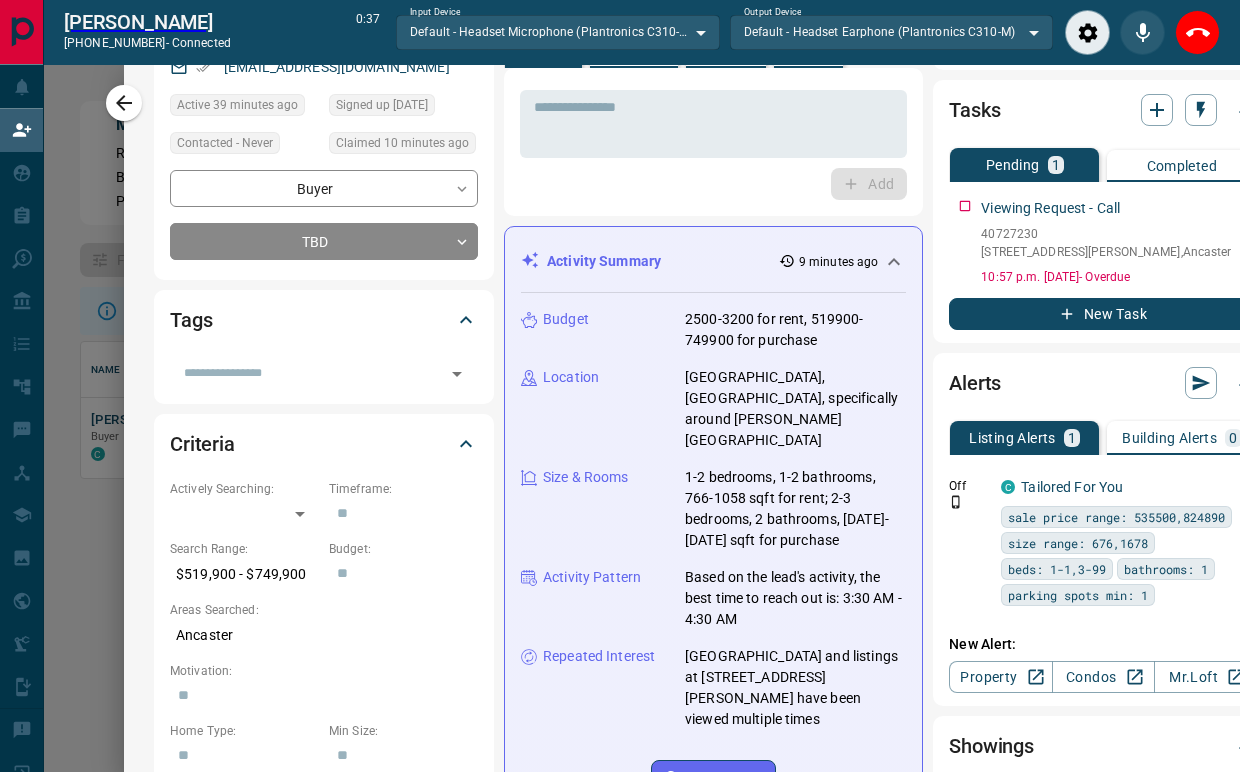 scroll, scrollTop: 0, scrollLeft: 0, axis: both 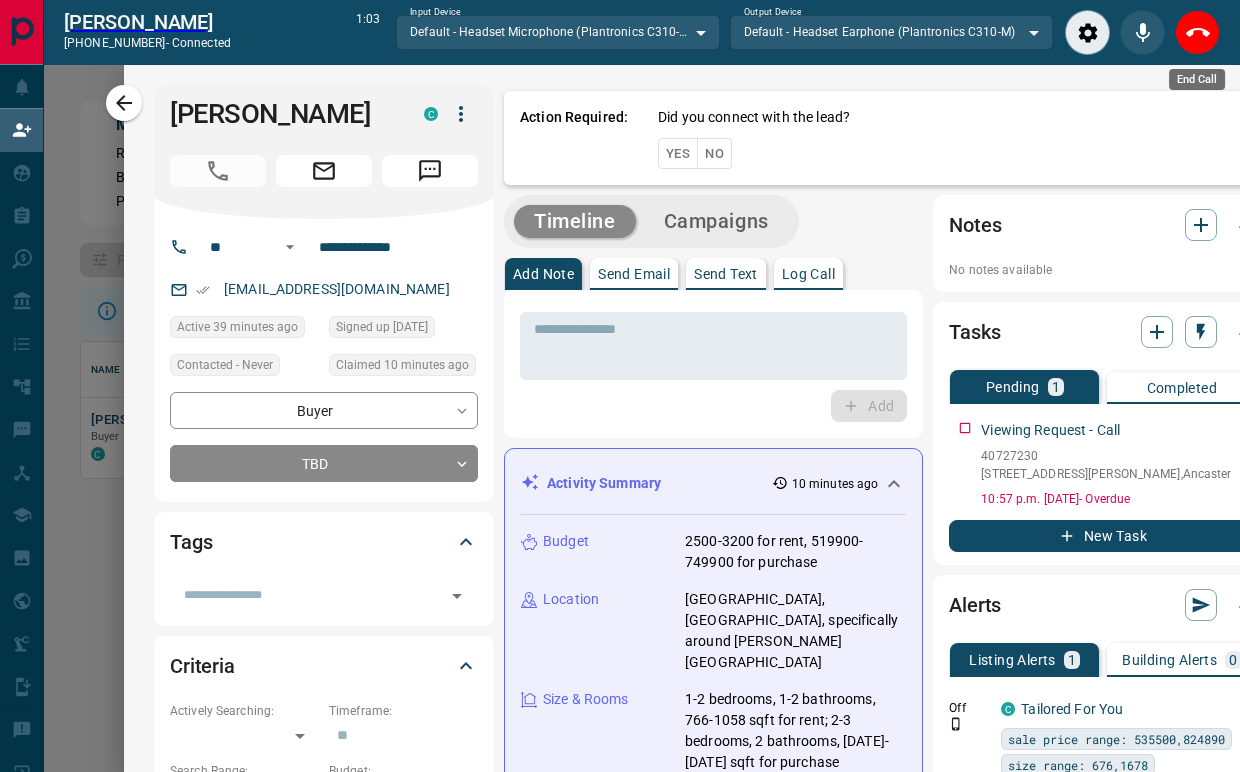 click 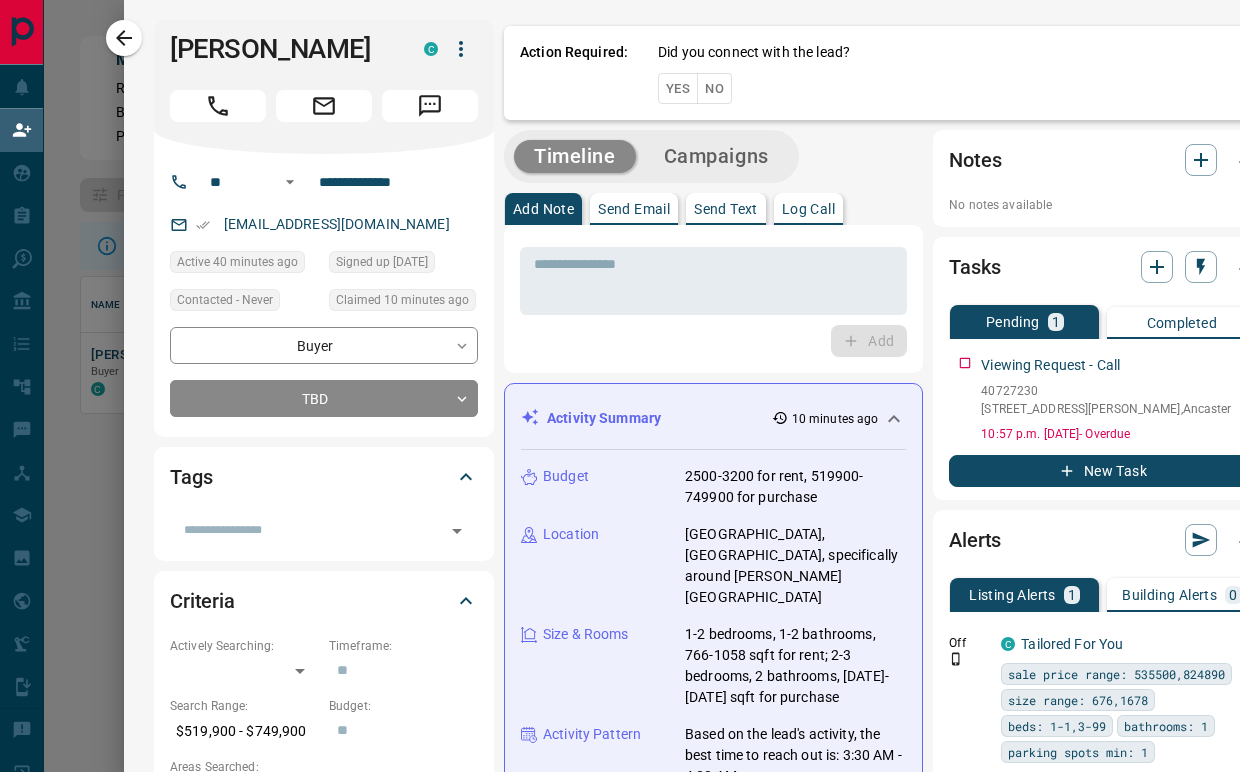 click on "No" at bounding box center [714, 88] 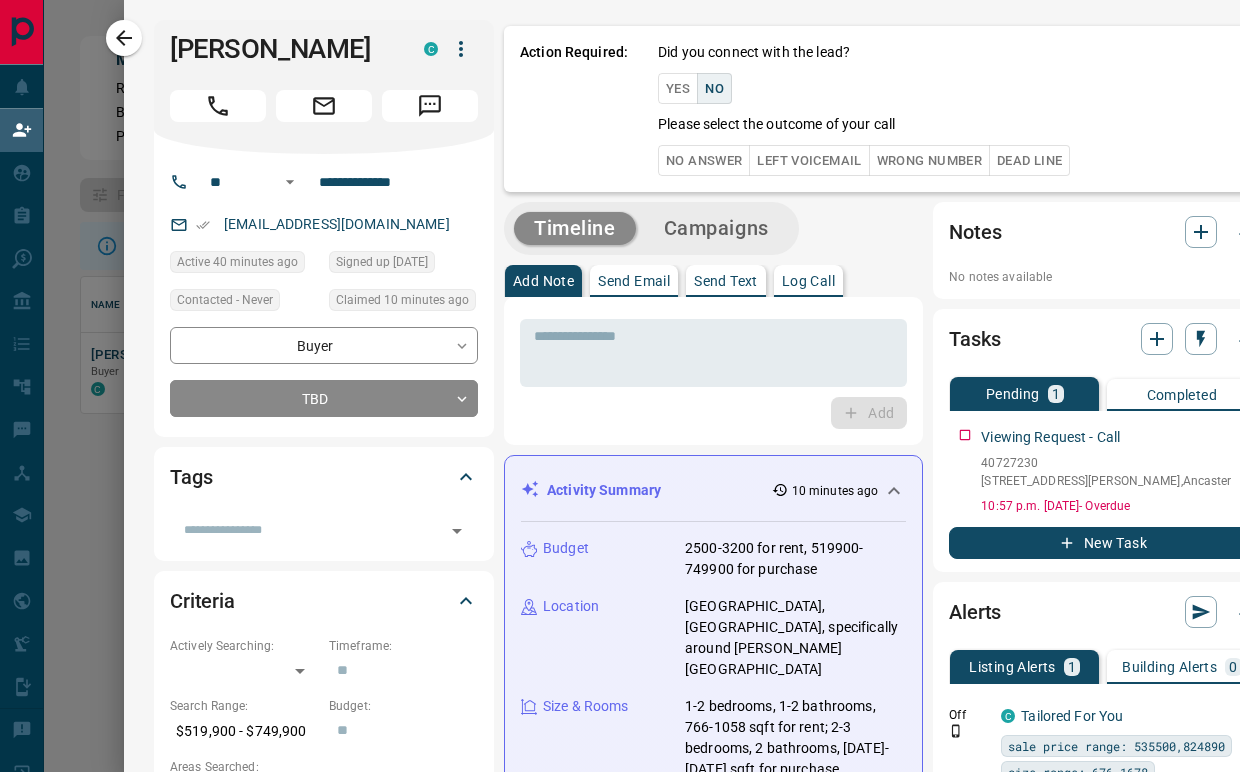 click on "Yes" at bounding box center (678, 88) 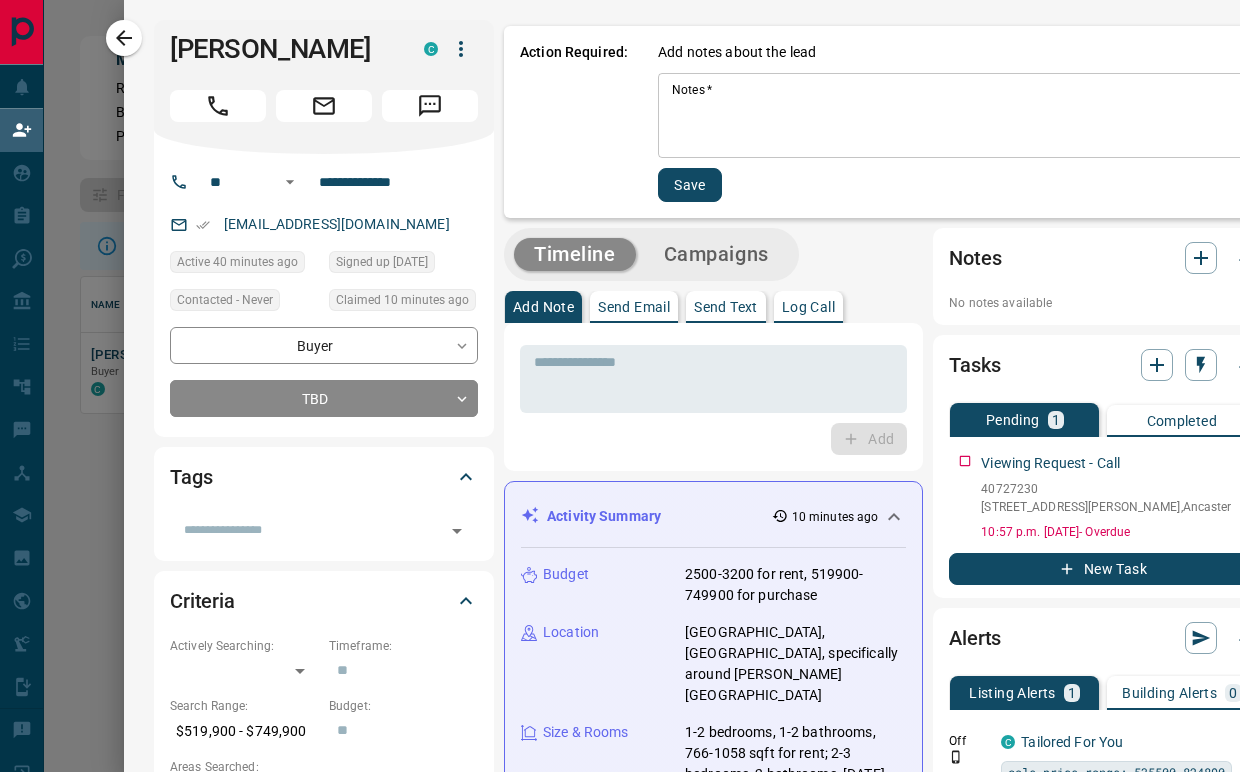 click on "Notes   *" at bounding box center [957, 116] 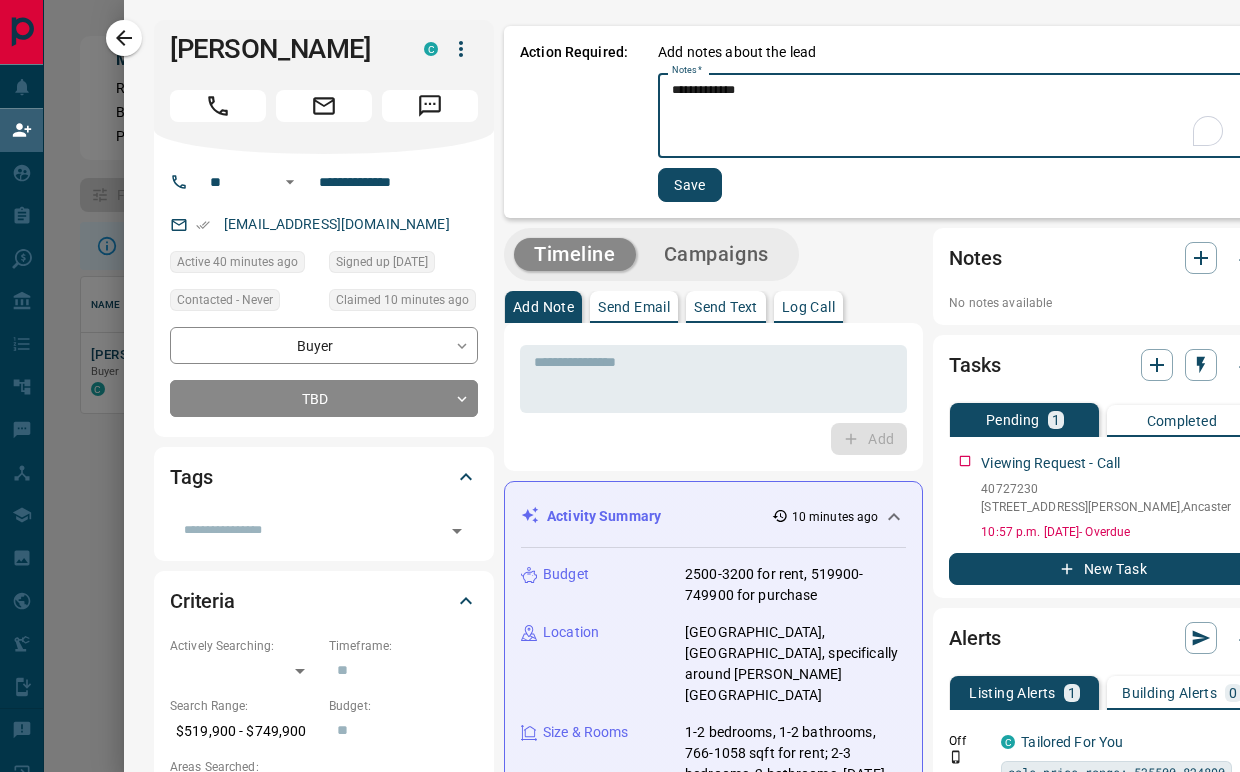 click on "**********" at bounding box center [949, 116] 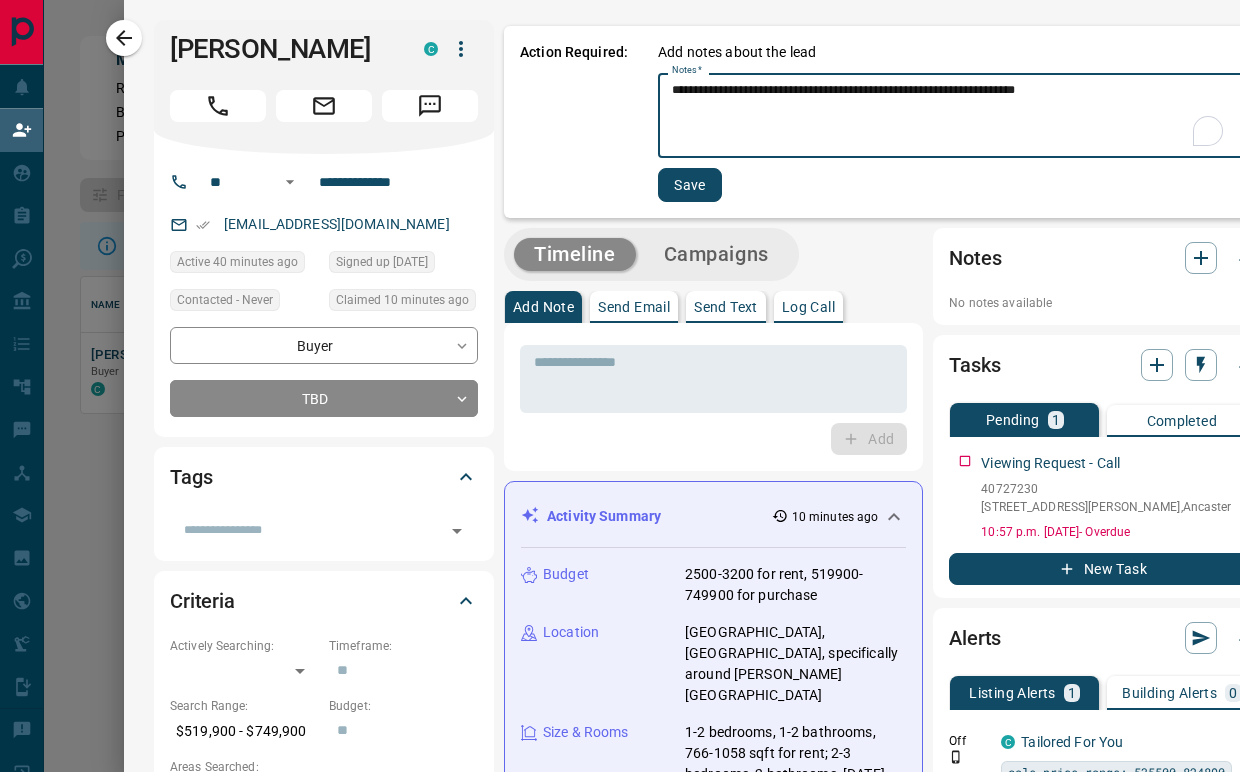 type on "**********" 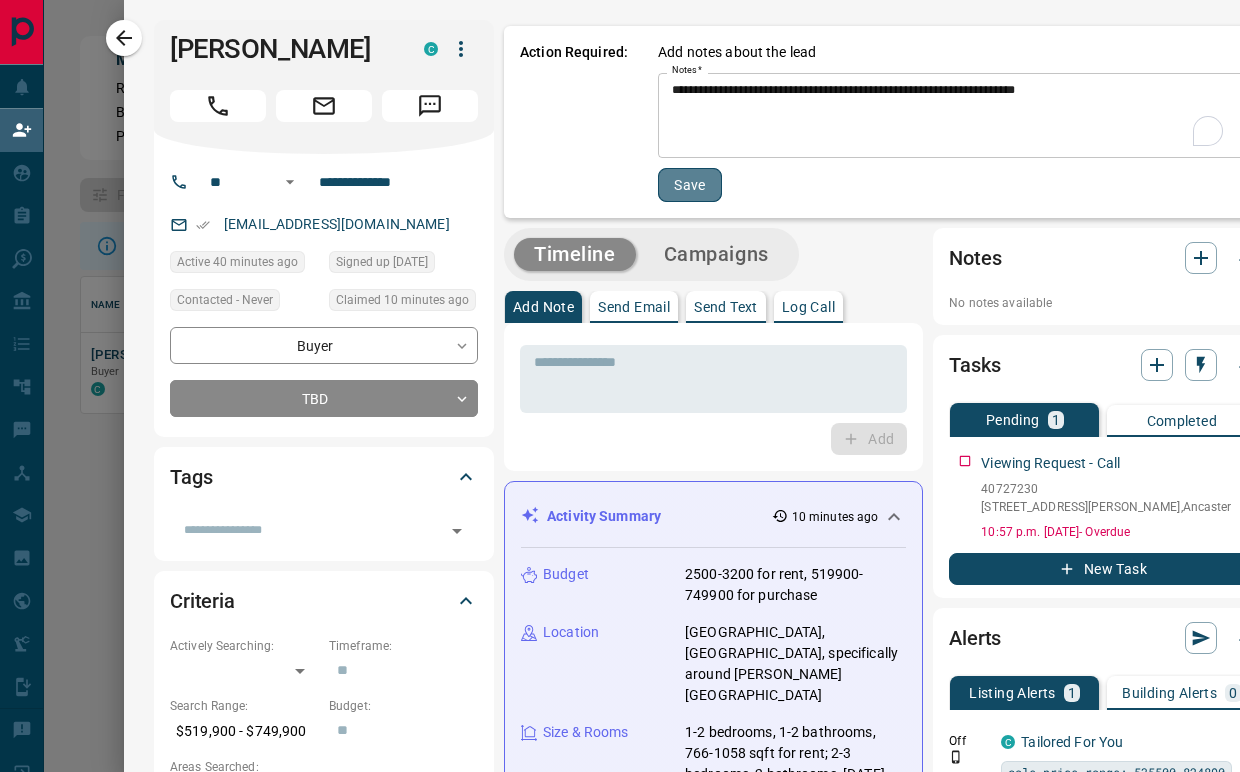 click on "Save" at bounding box center [690, 185] 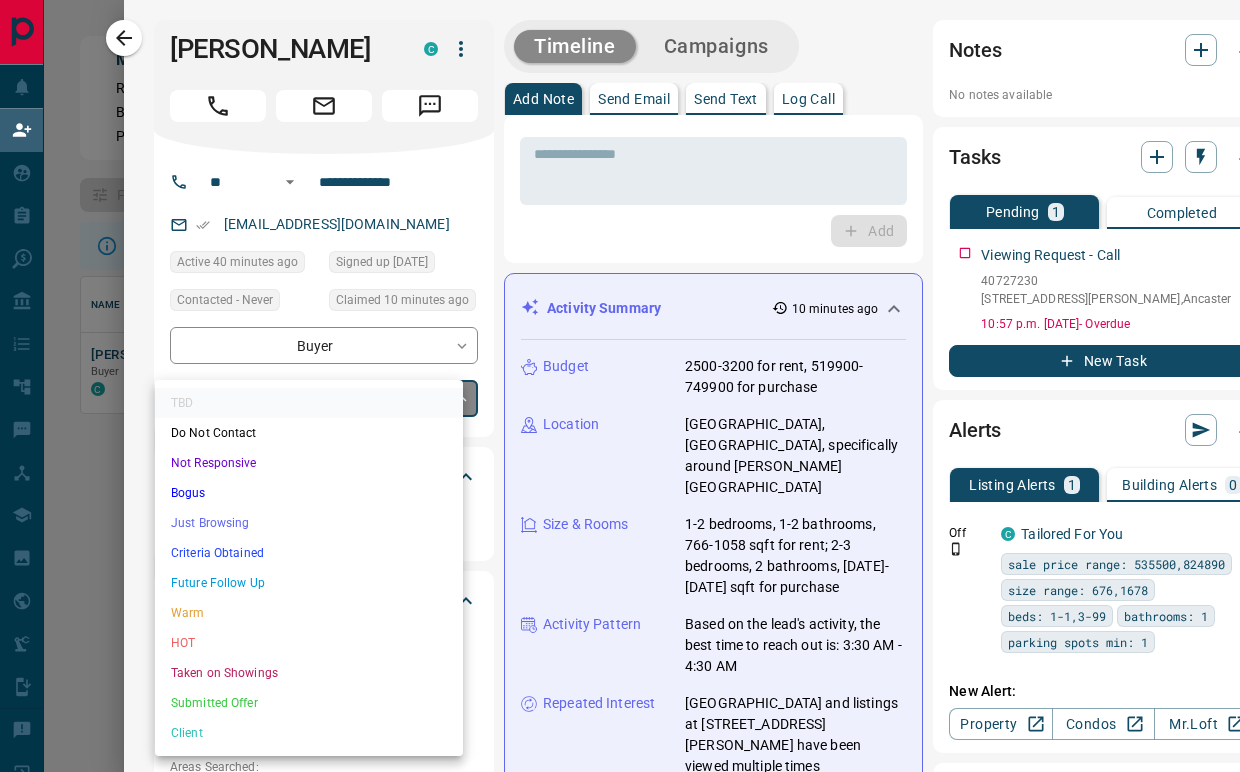 click on "**********" at bounding box center (620, 341) 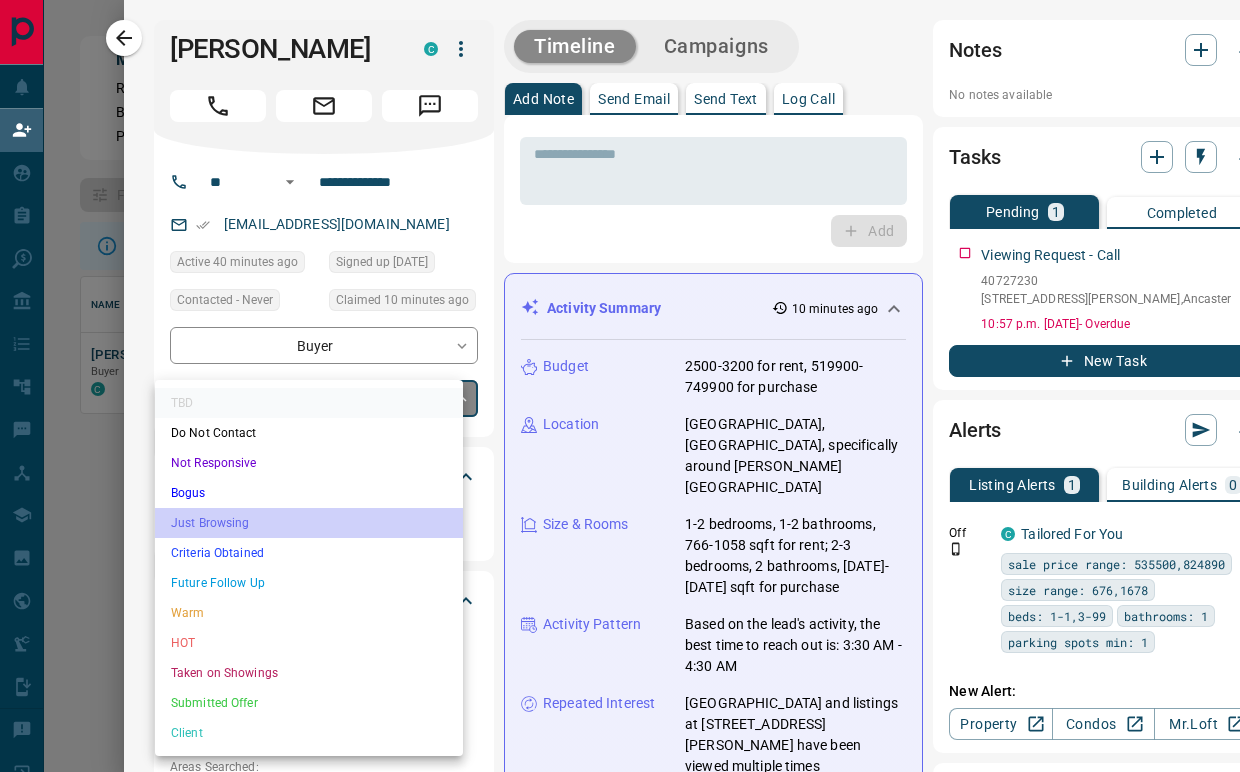 drag, startPoint x: 311, startPoint y: 526, endPoint x: 344, endPoint y: 506, distance: 38.587563 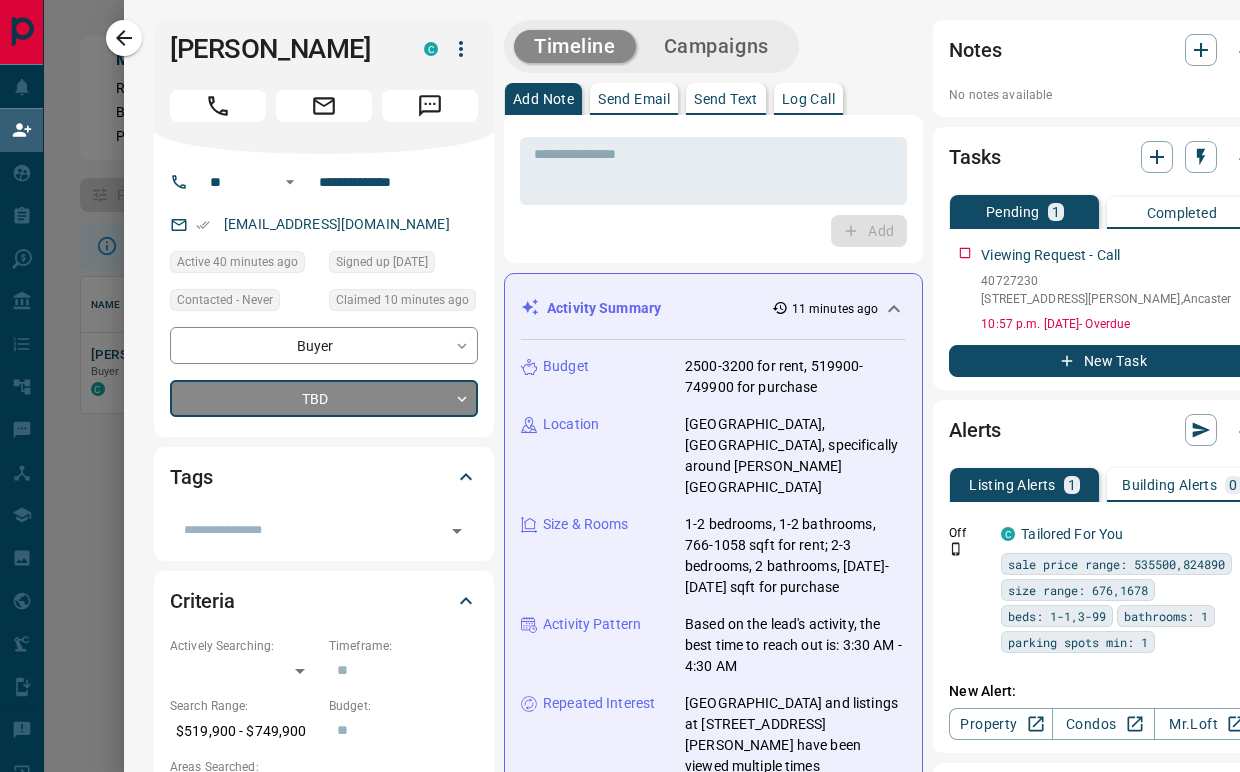 click on "Send Email" at bounding box center (634, 99) 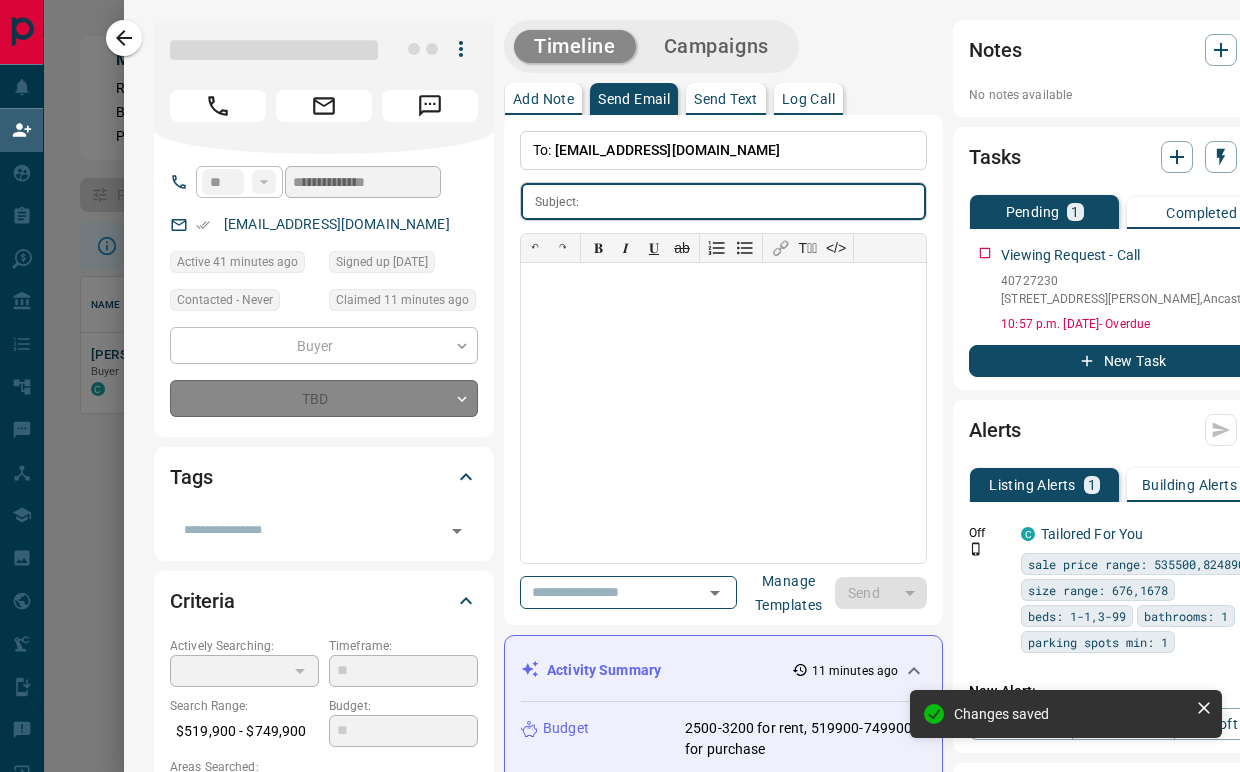 type on "*" 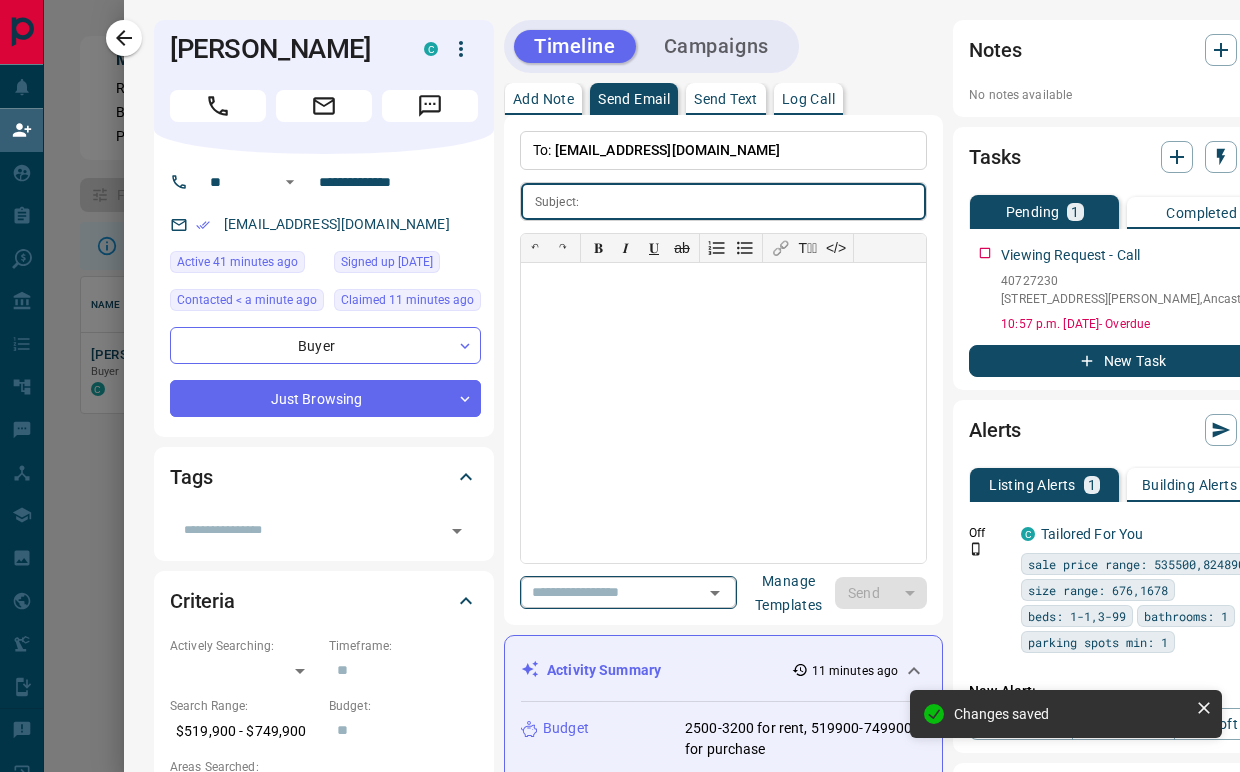click at bounding box center [714, 593] 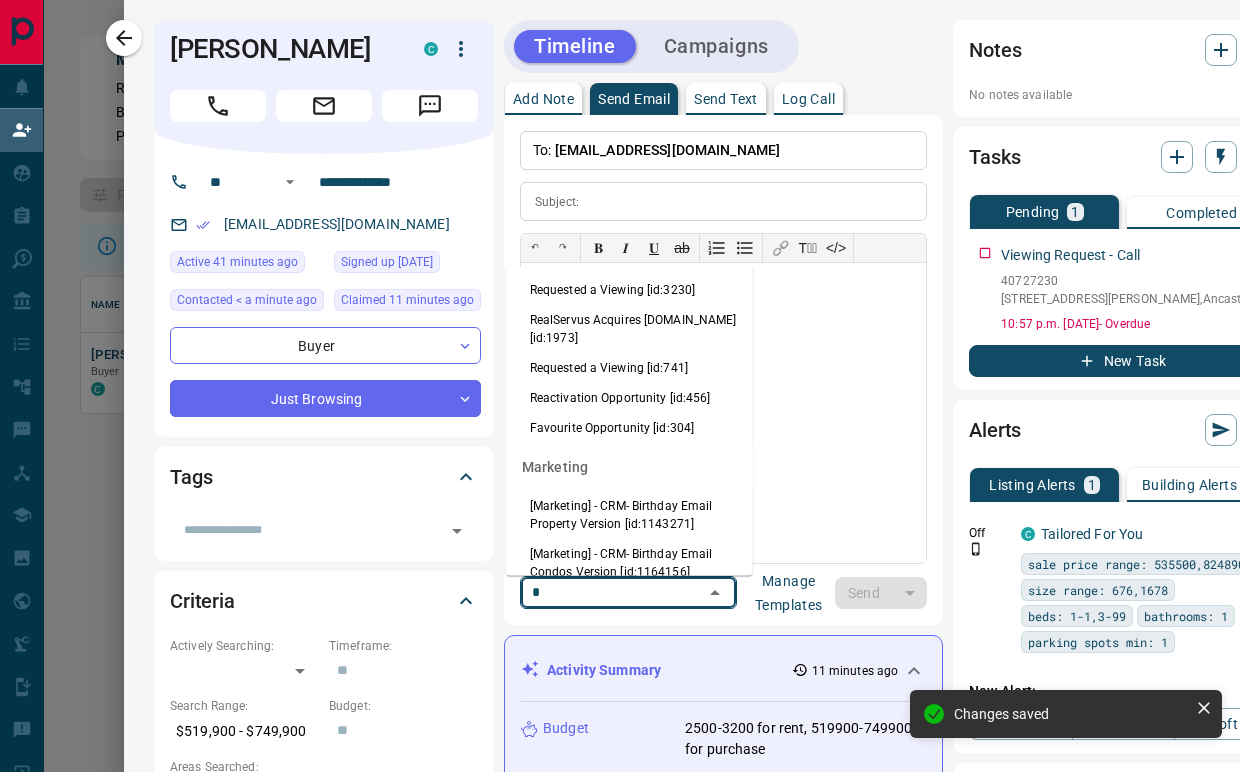click on "Requested a Viewing [id:3230]" at bounding box center (629, 290) 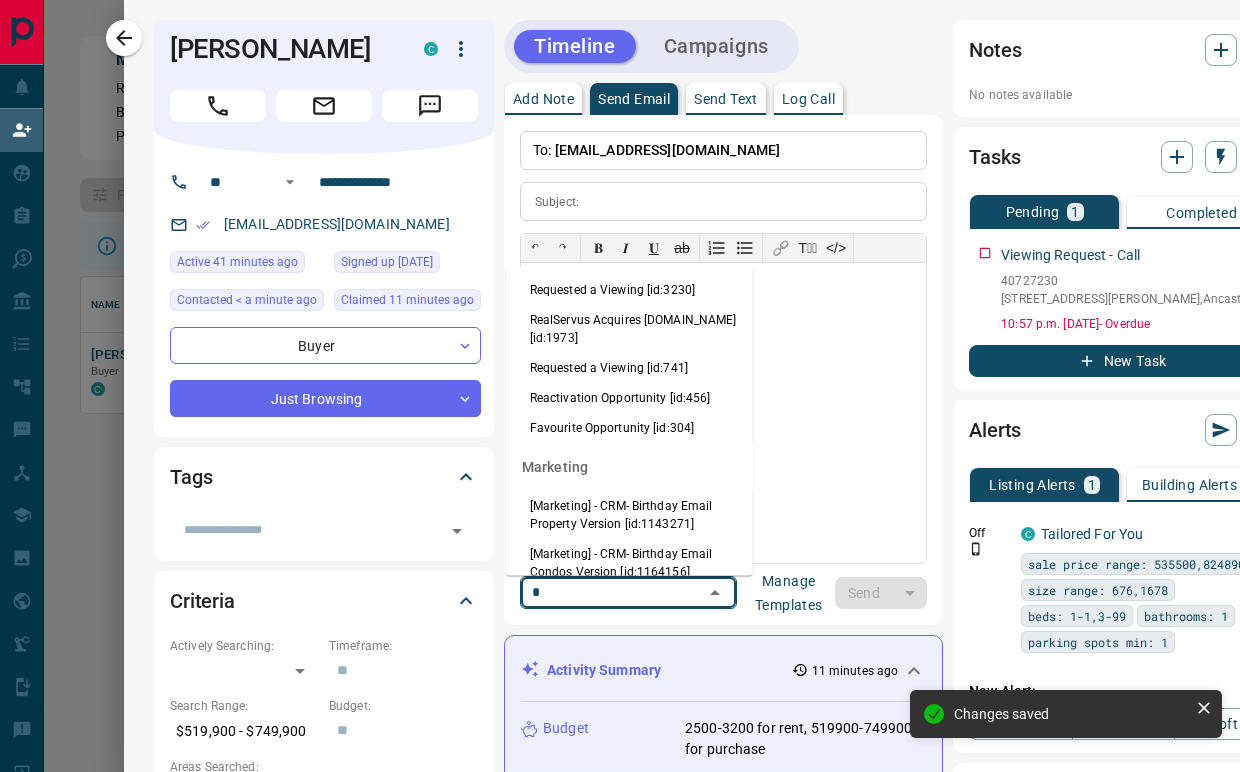 type on "**********" 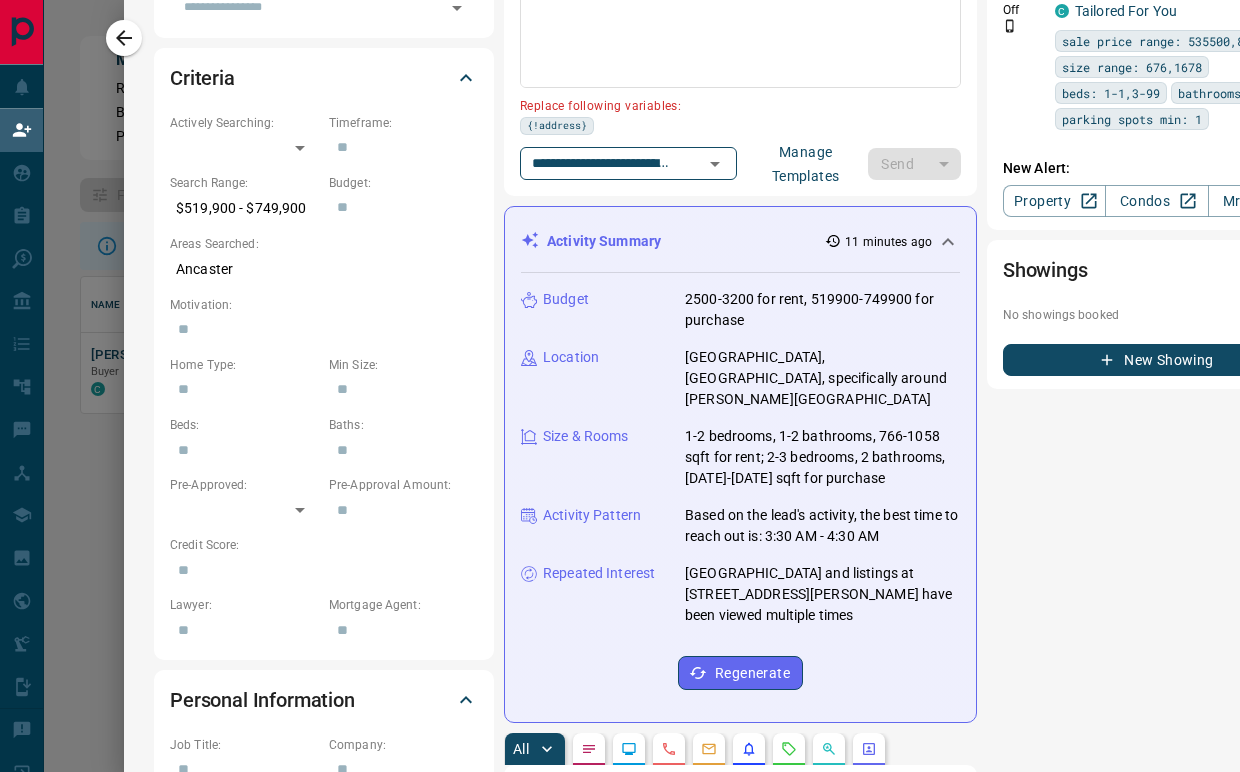 scroll, scrollTop: 666, scrollLeft: 0, axis: vertical 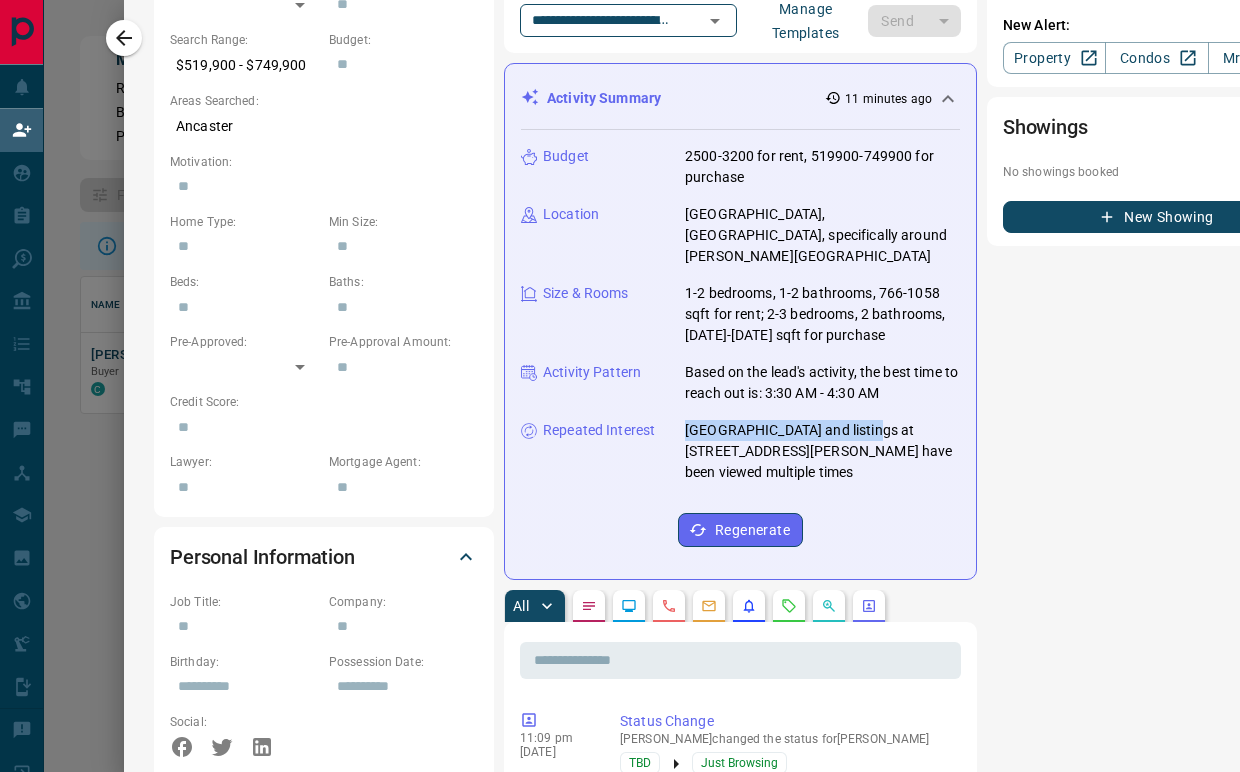 drag, startPoint x: 667, startPoint y: 414, endPoint x: 873, endPoint y: 410, distance: 206.03883 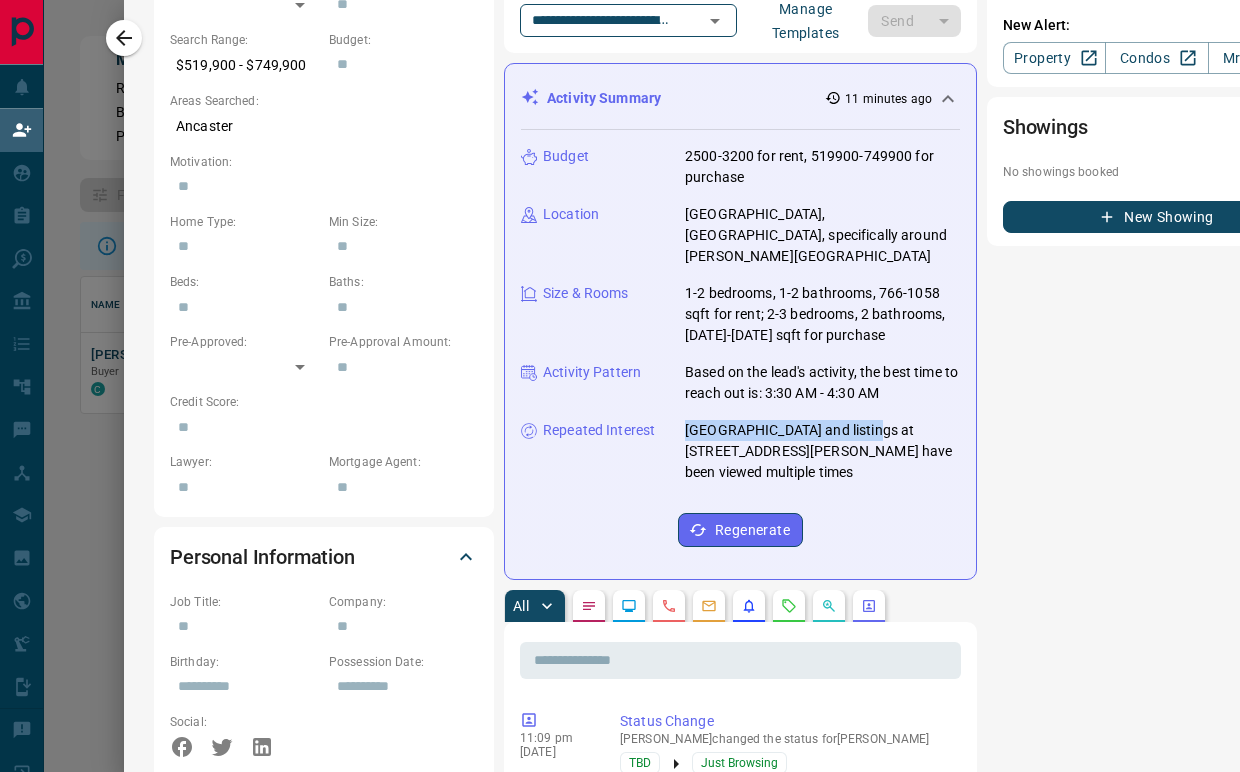 click on "Repeated Interest [STREET_ADDRESS] Condominiums and listings at [STREET_ADDRESS][PERSON_NAME] have been viewed multiple times" at bounding box center (740, 451) 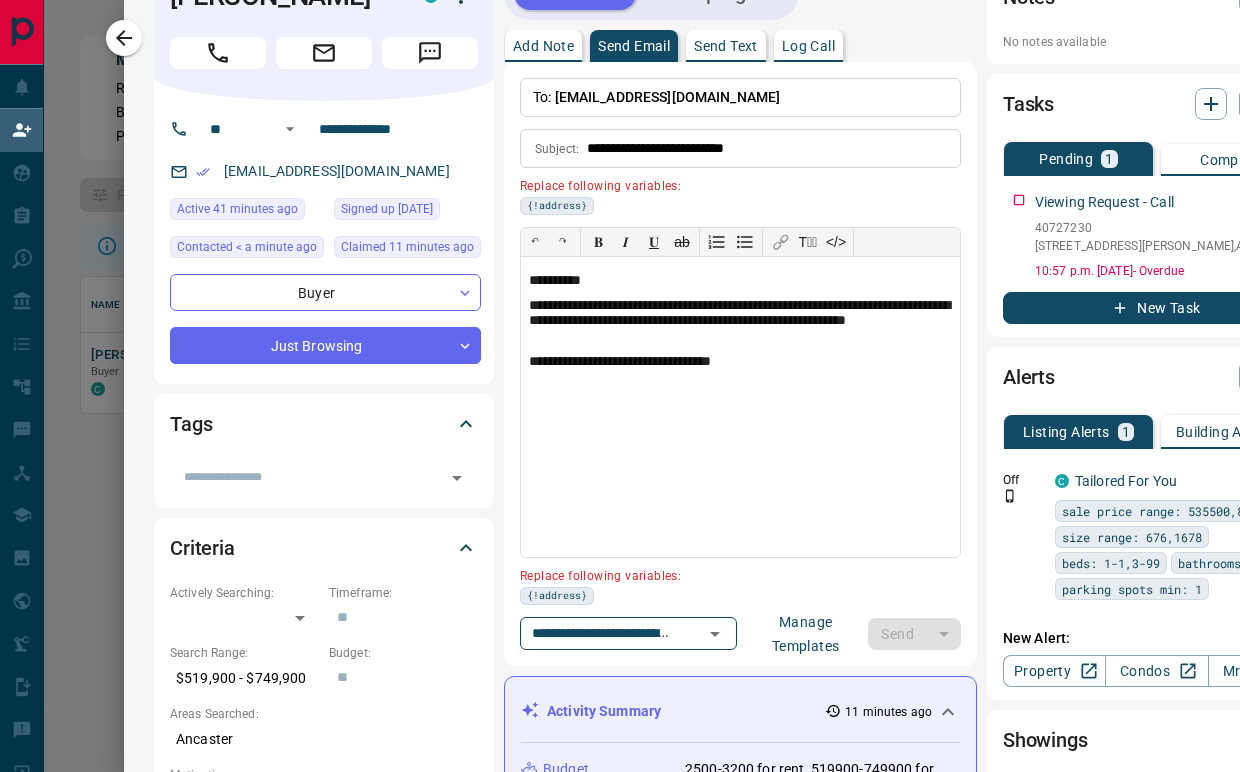 scroll, scrollTop: 0, scrollLeft: 0, axis: both 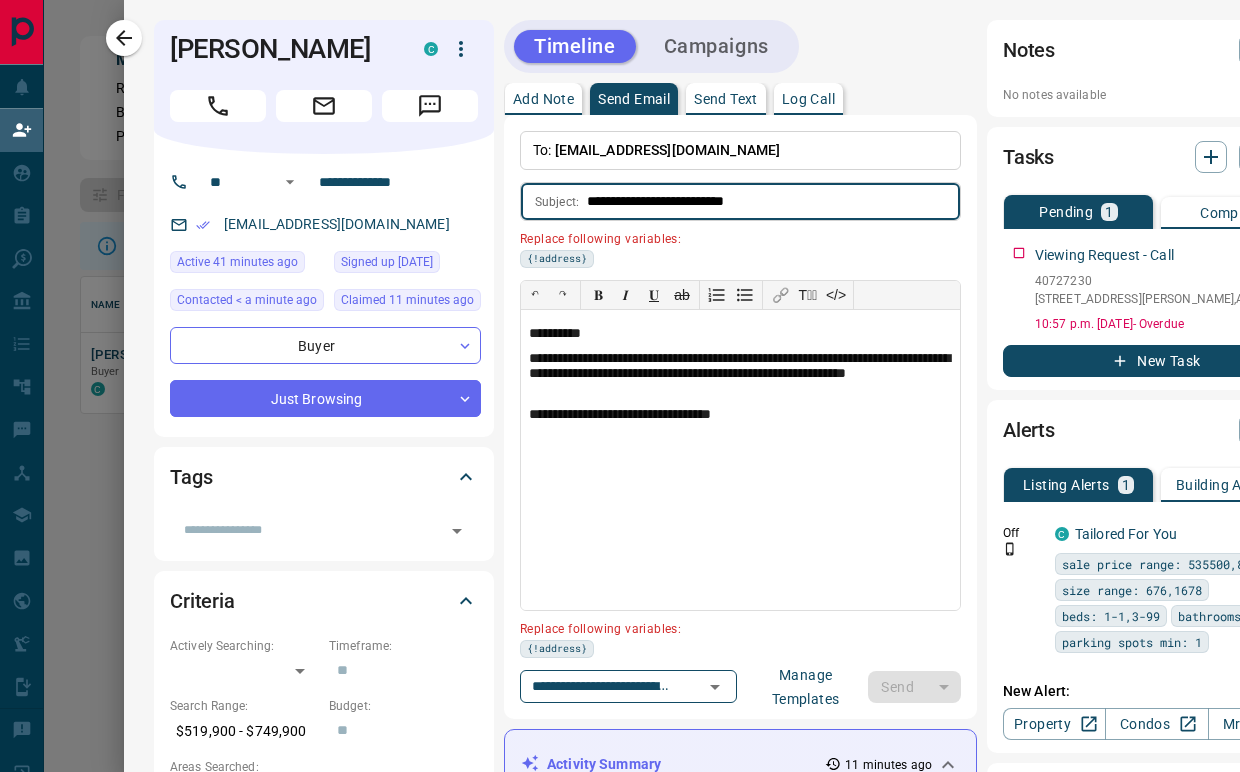 drag, startPoint x: 780, startPoint y: 201, endPoint x: 684, endPoint y: 203, distance: 96.02083 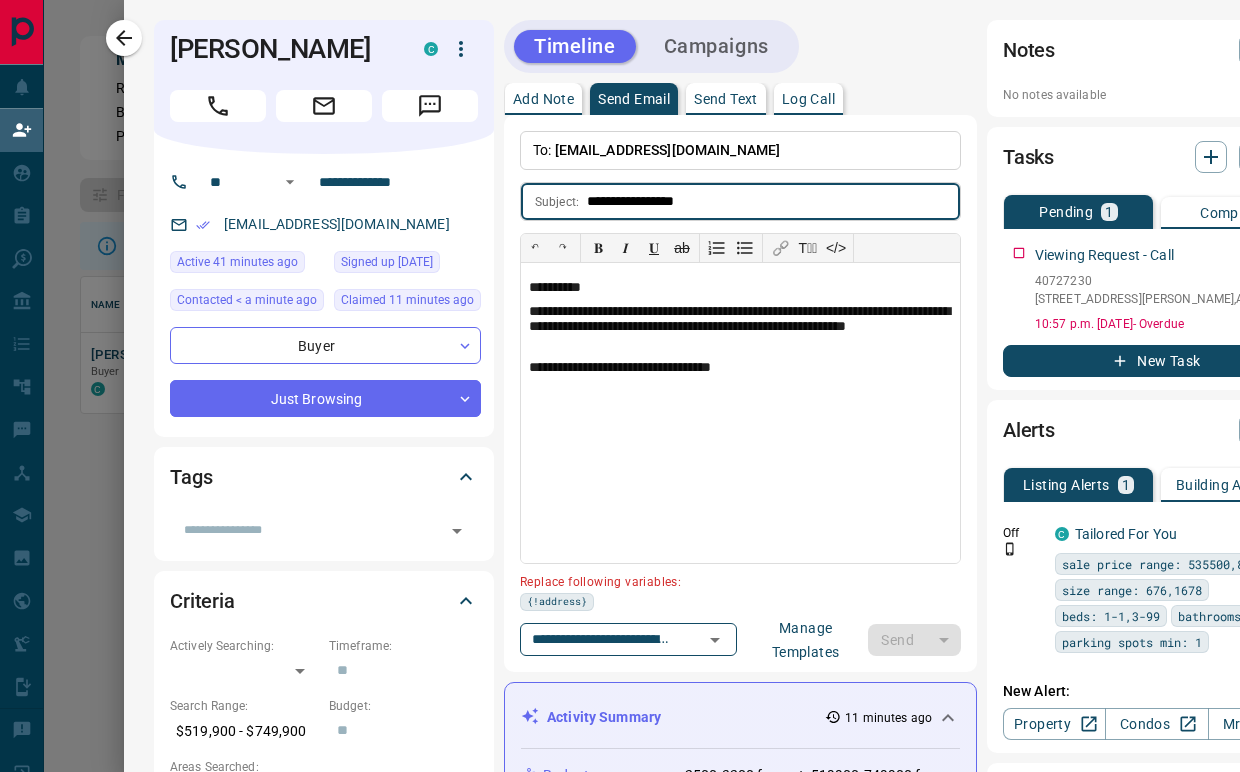 paste on "**********" 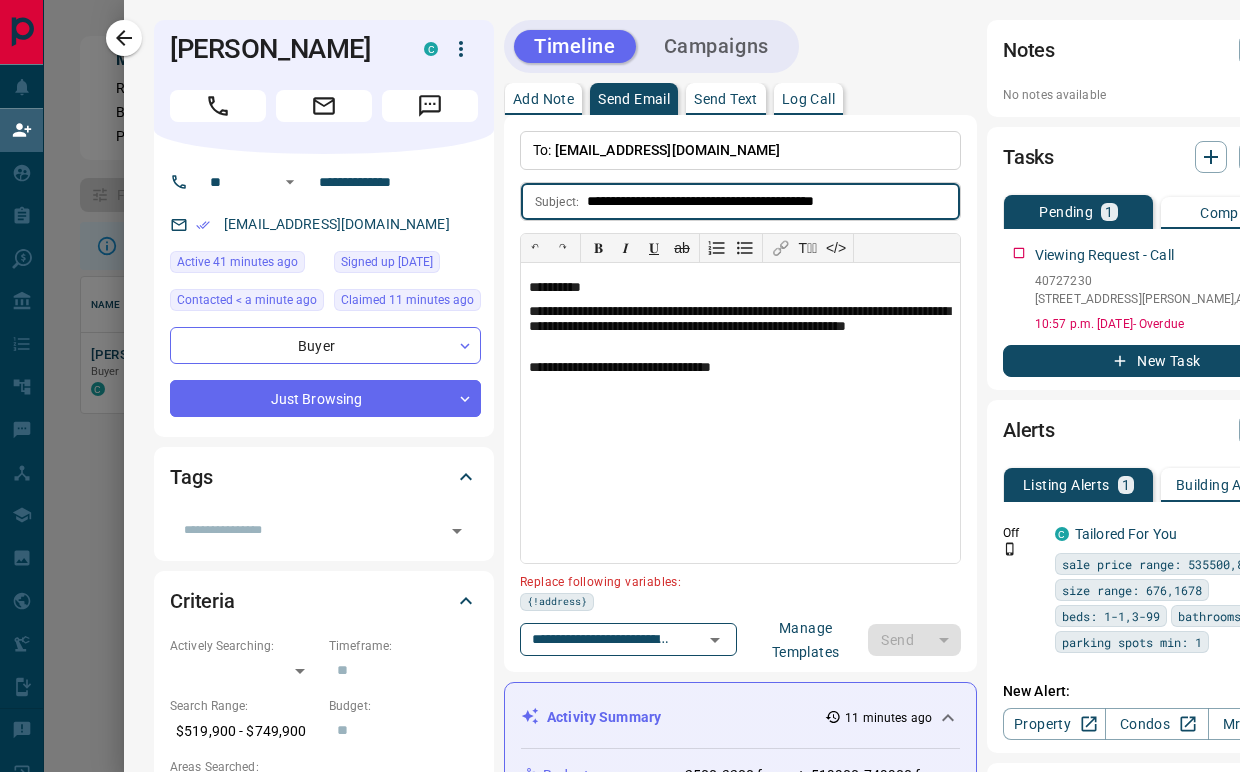 type on "**********" 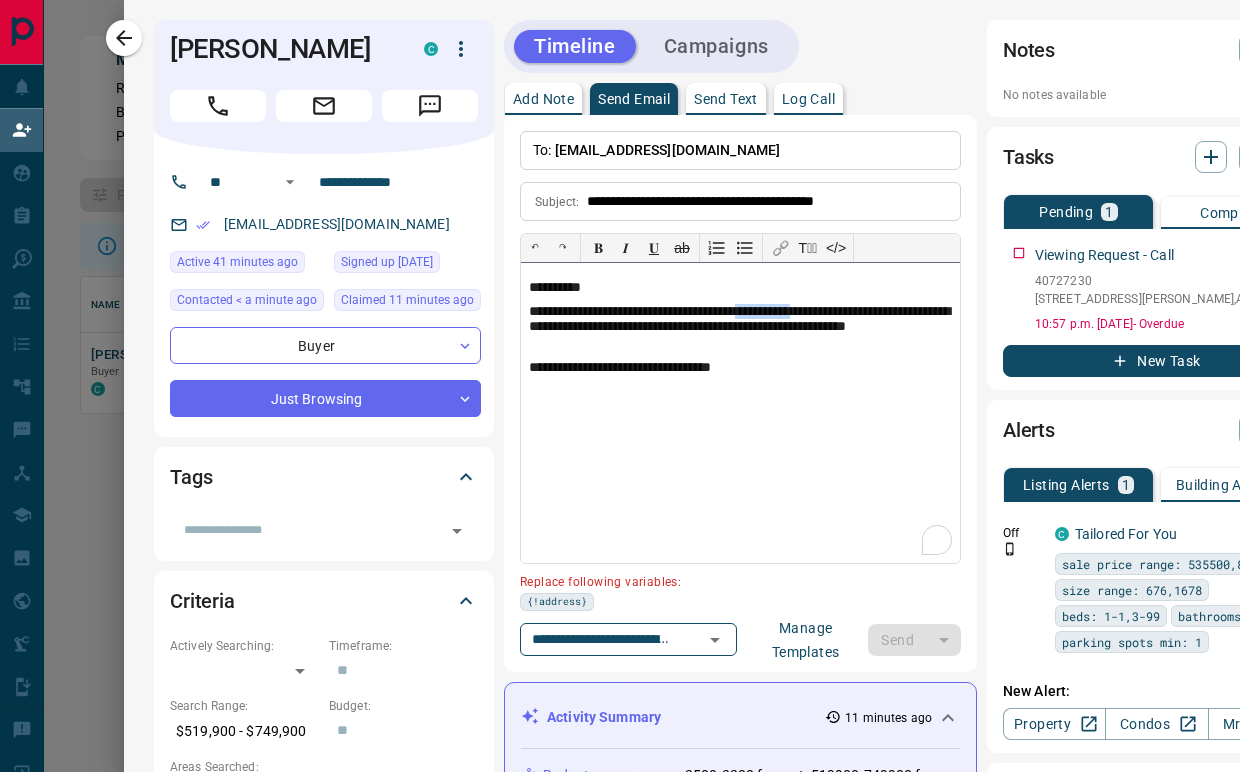 drag, startPoint x: 790, startPoint y: 310, endPoint x: 856, endPoint y: 302, distance: 66.48308 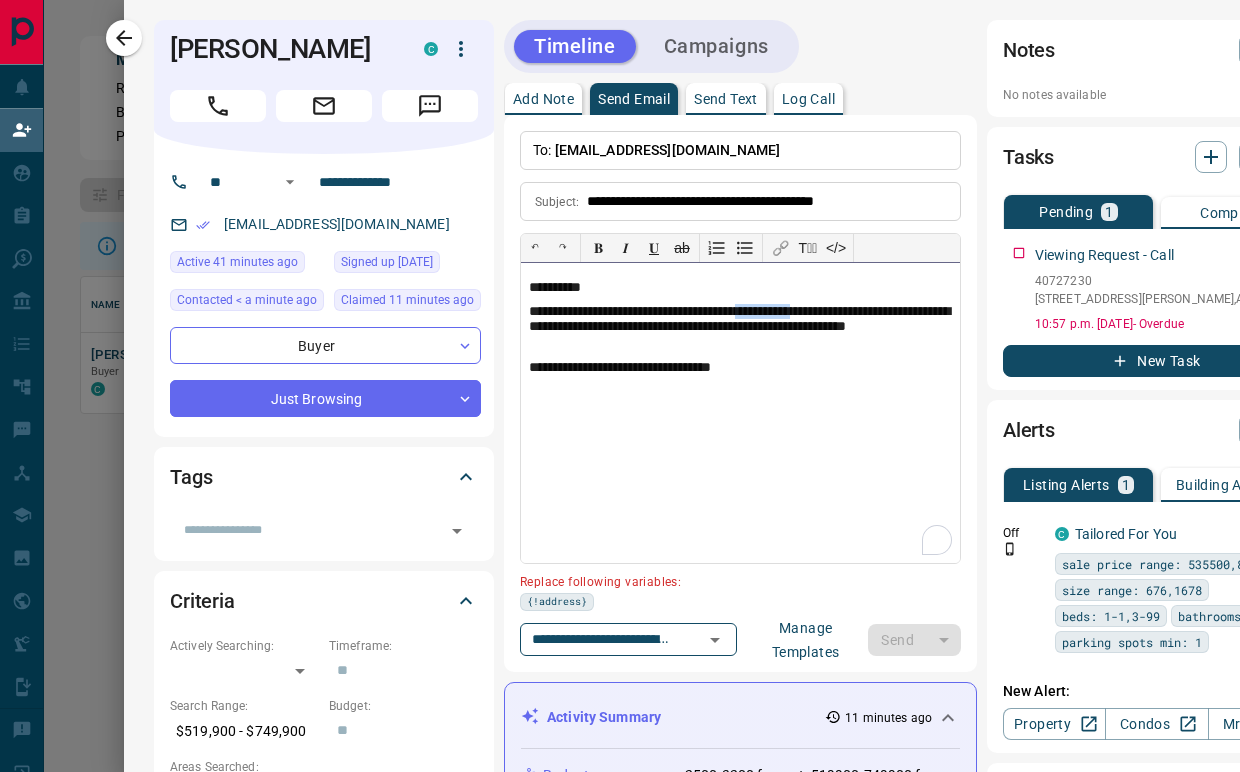 click on "**********" at bounding box center (740, 413) 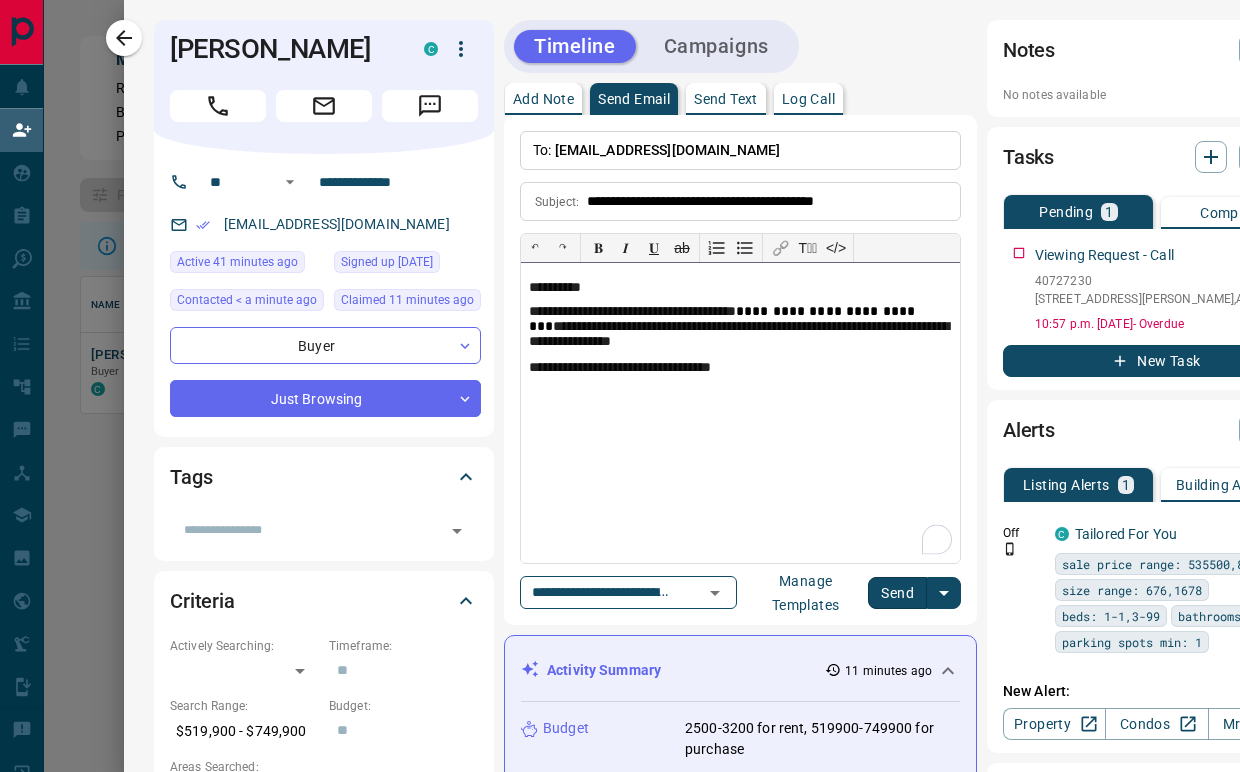 click on "**********" at bounding box center [722, 318] 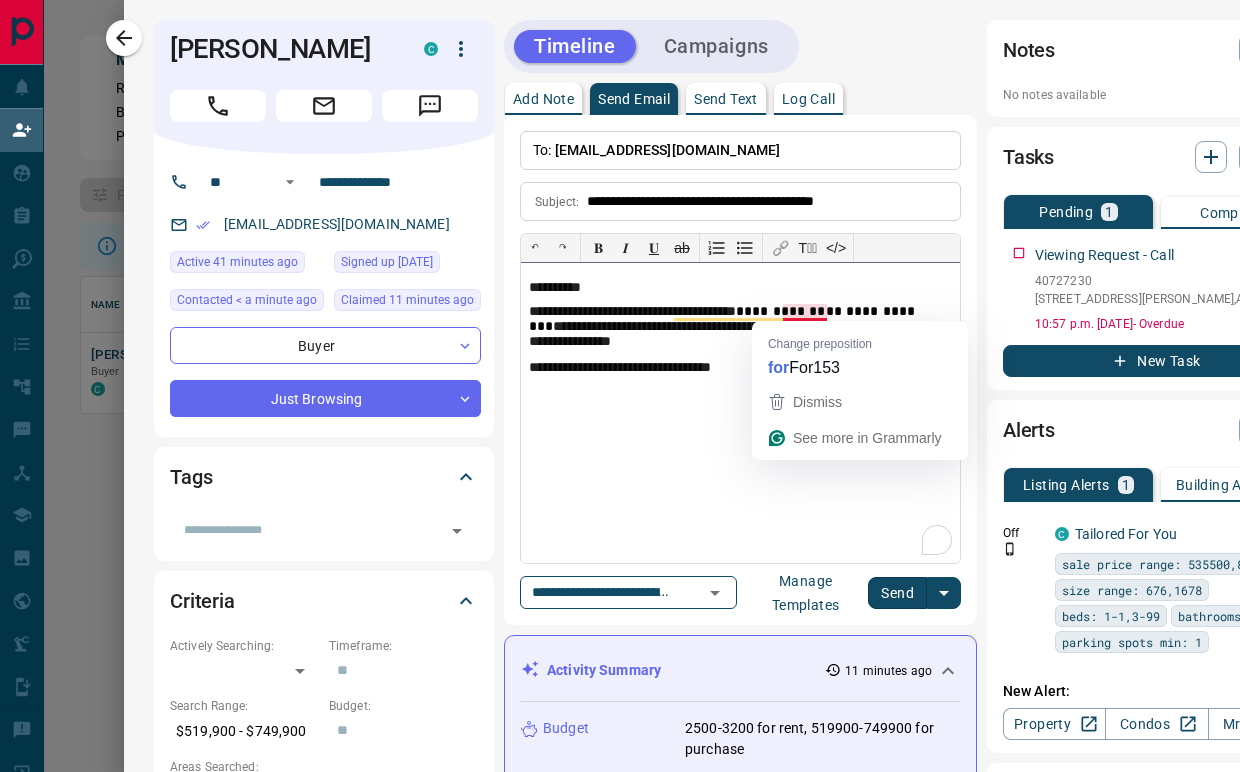 click on "**********" at bounding box center (740, 328) 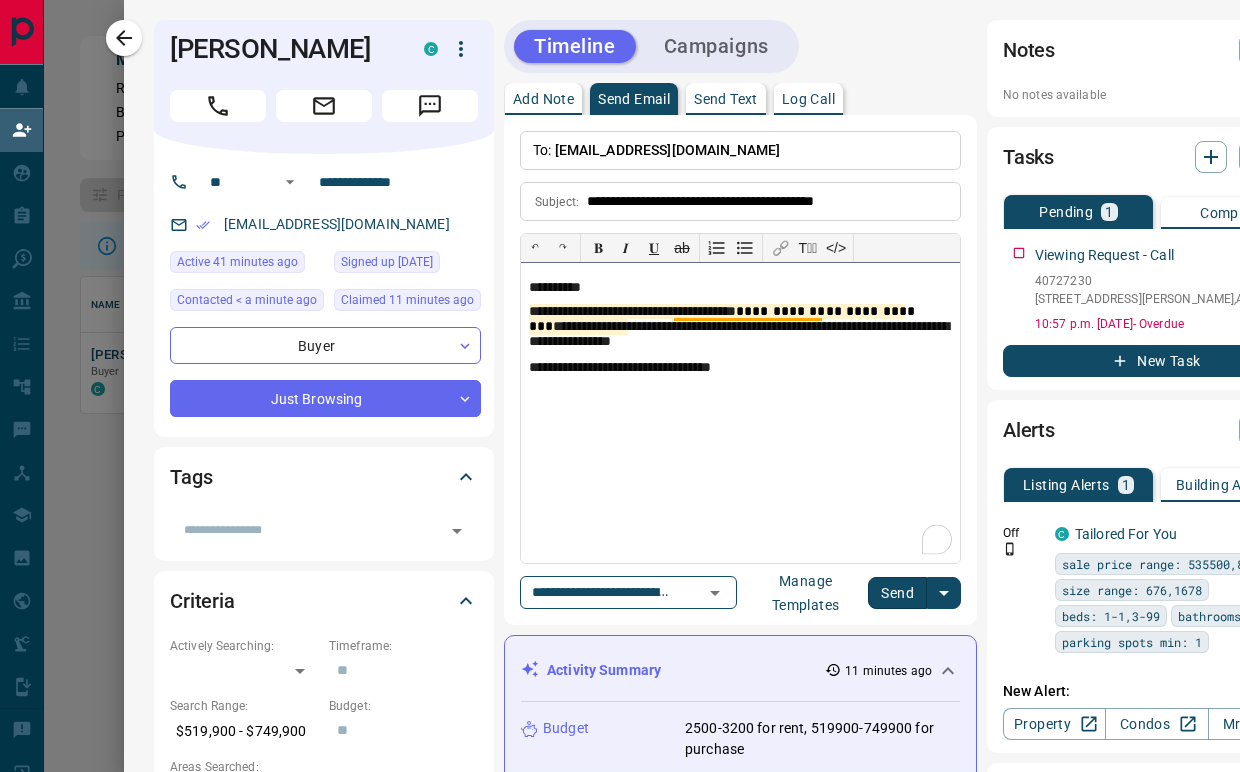 drag, startPoint x: 787, startPoint y: 305, endPoint x: 834, endPoint y: 321, distance: 49.648766 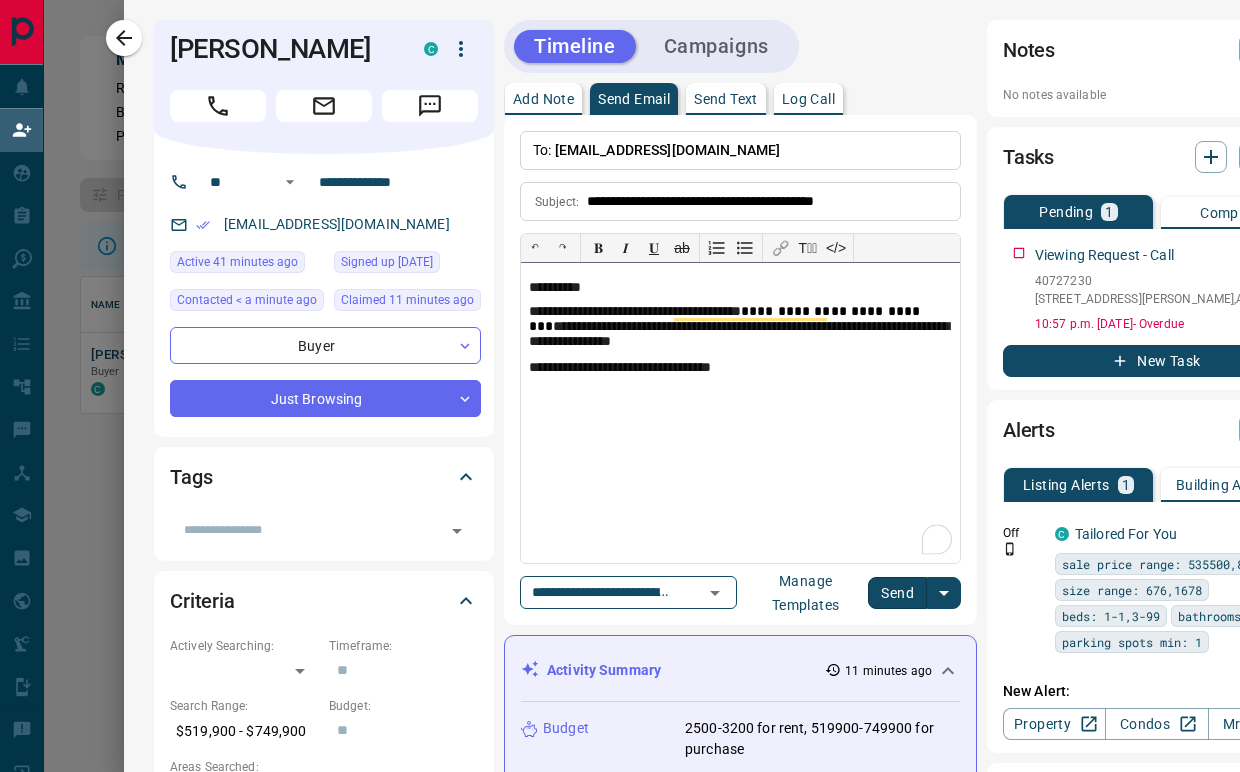 click on "**********" at bounding box center [740, 413] 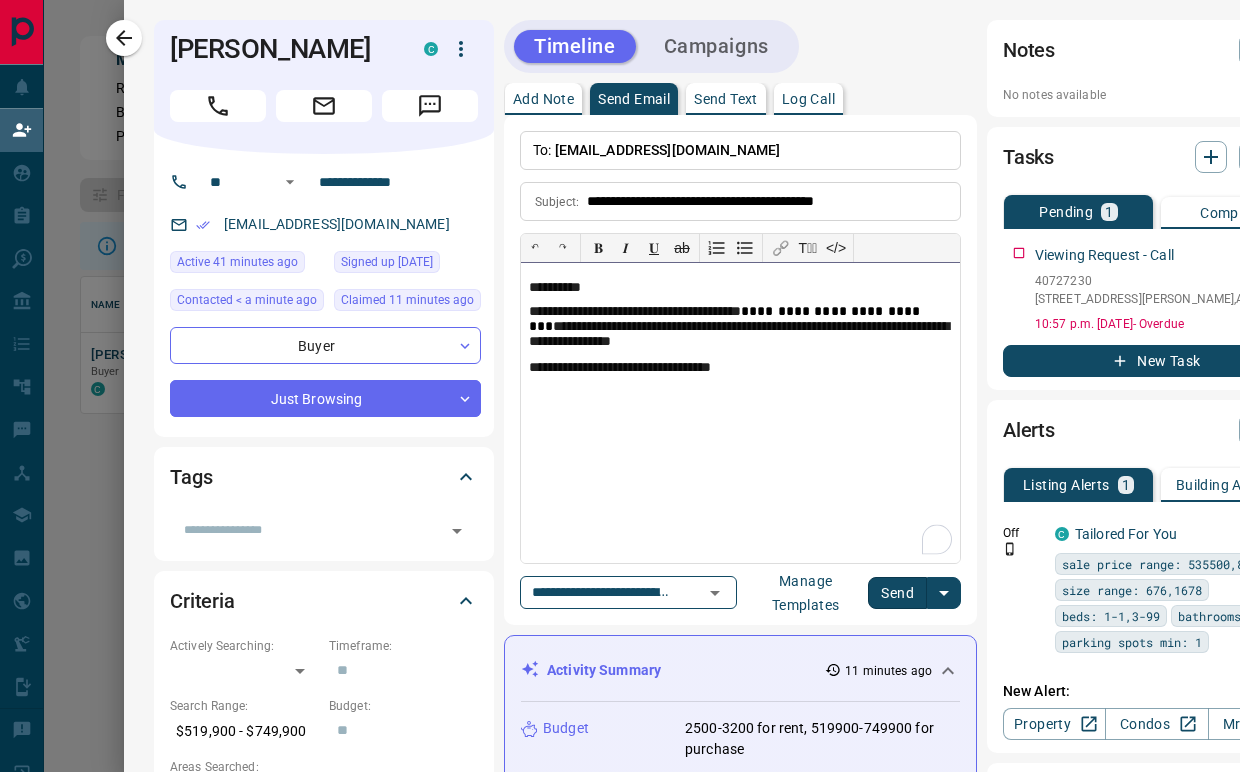 click on "**********" at bounding box center (740, 413) 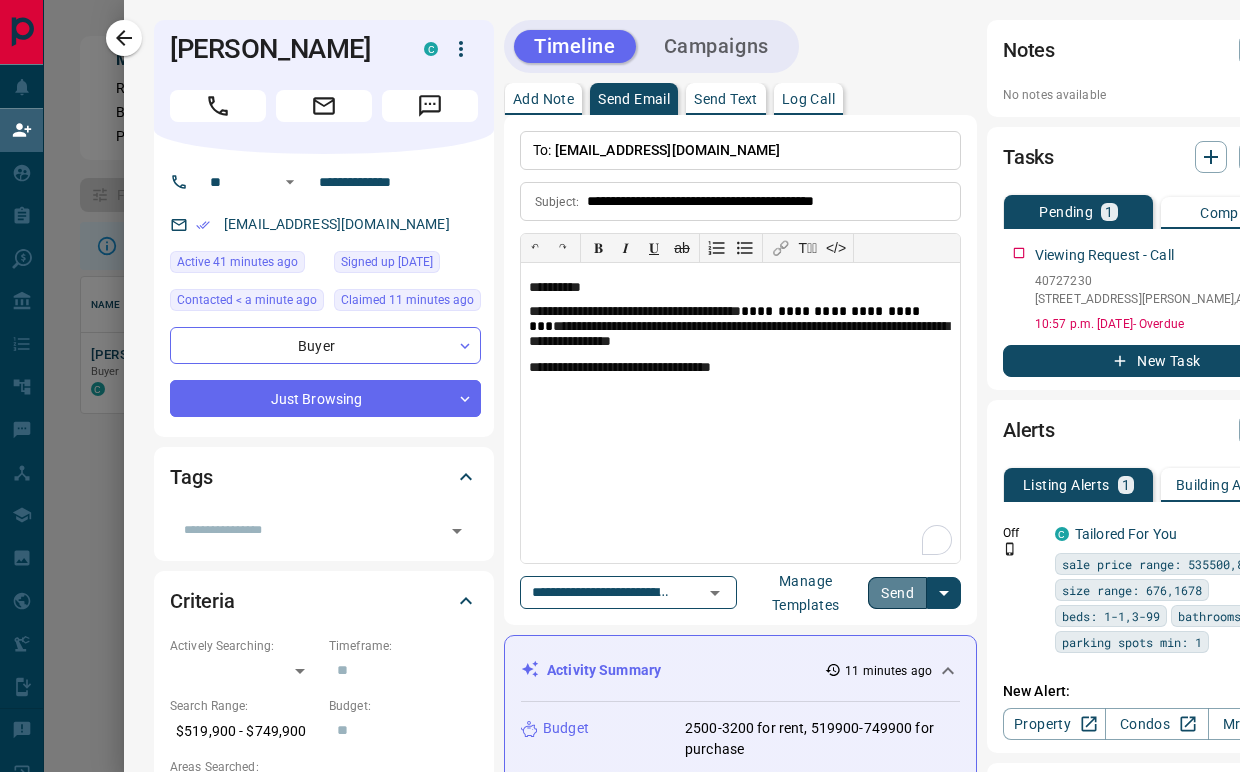 click on "Send" at bounding box center (897, 593) 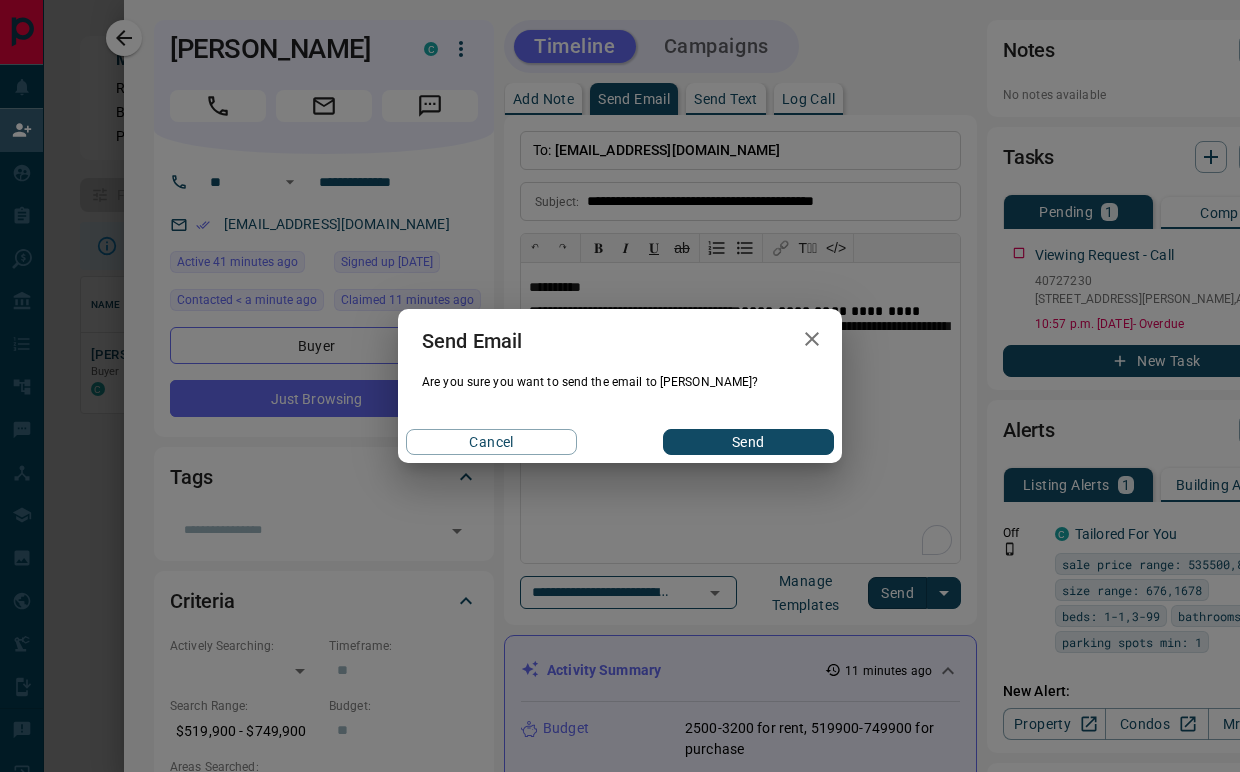 click on "Send" at bounding box center (748, 442) 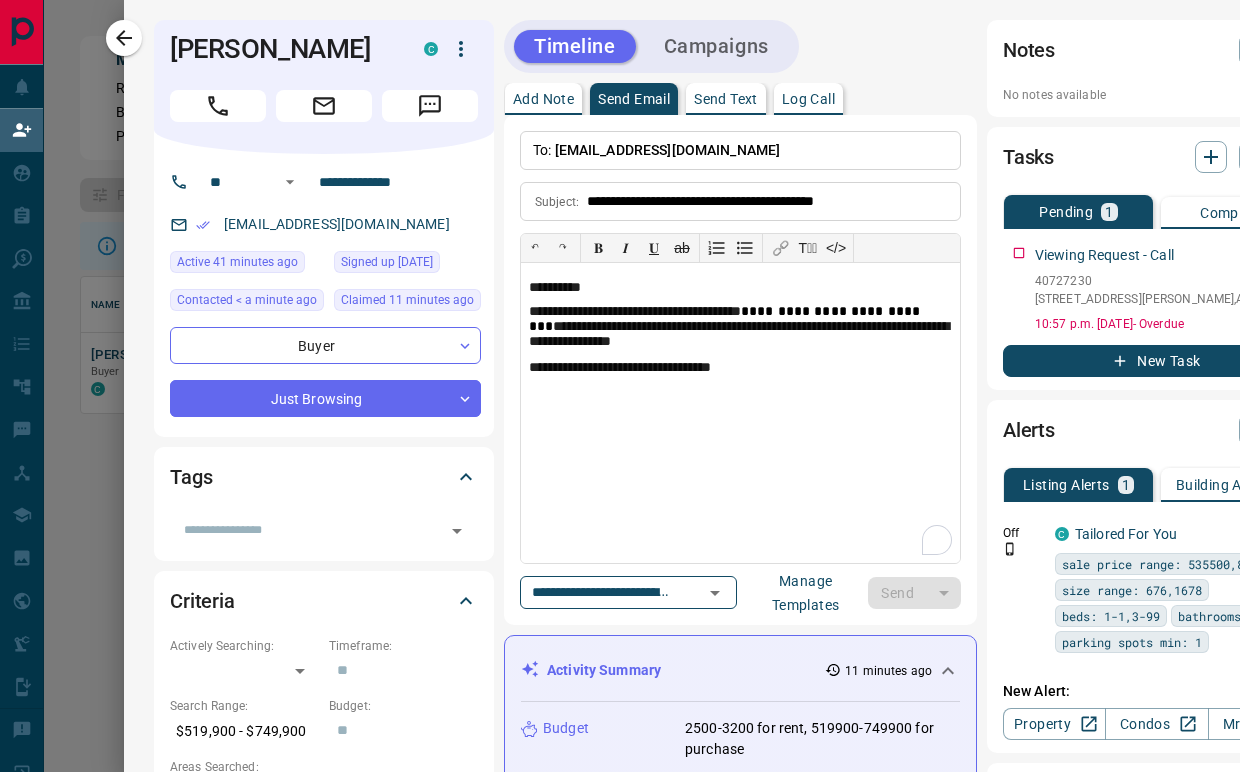 type 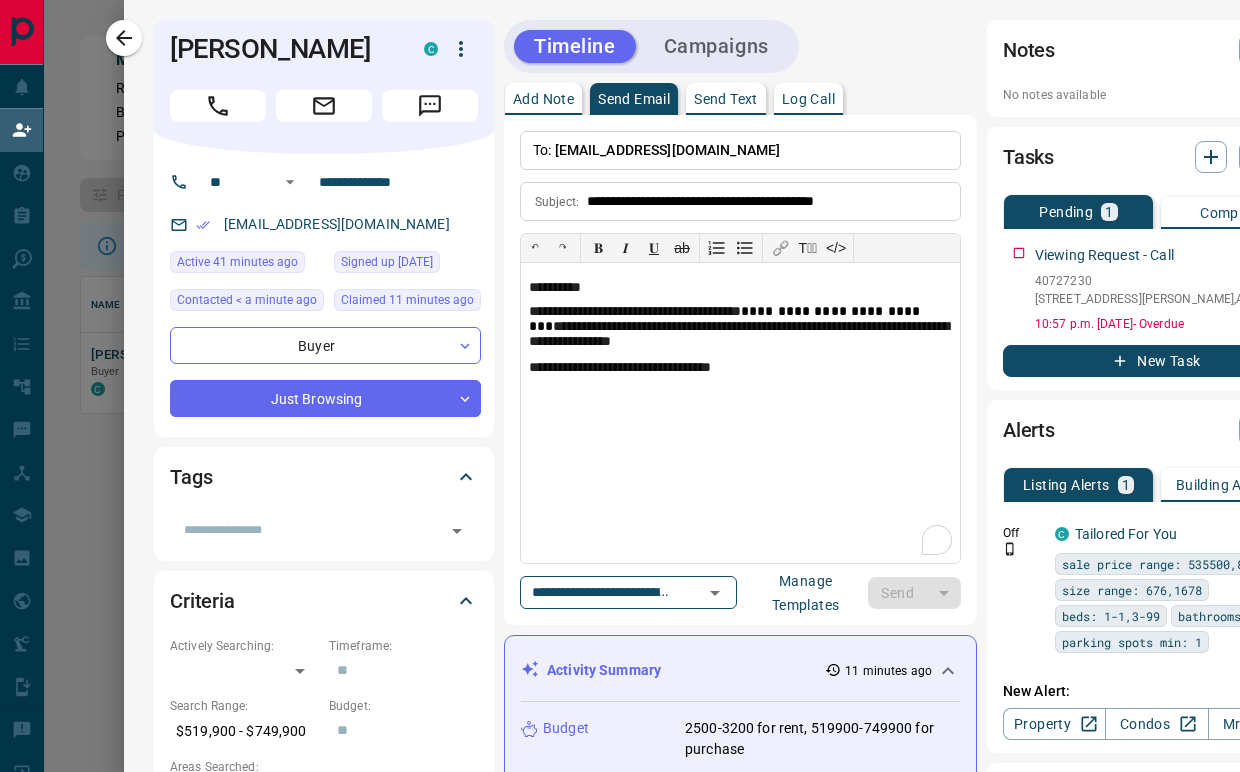 type 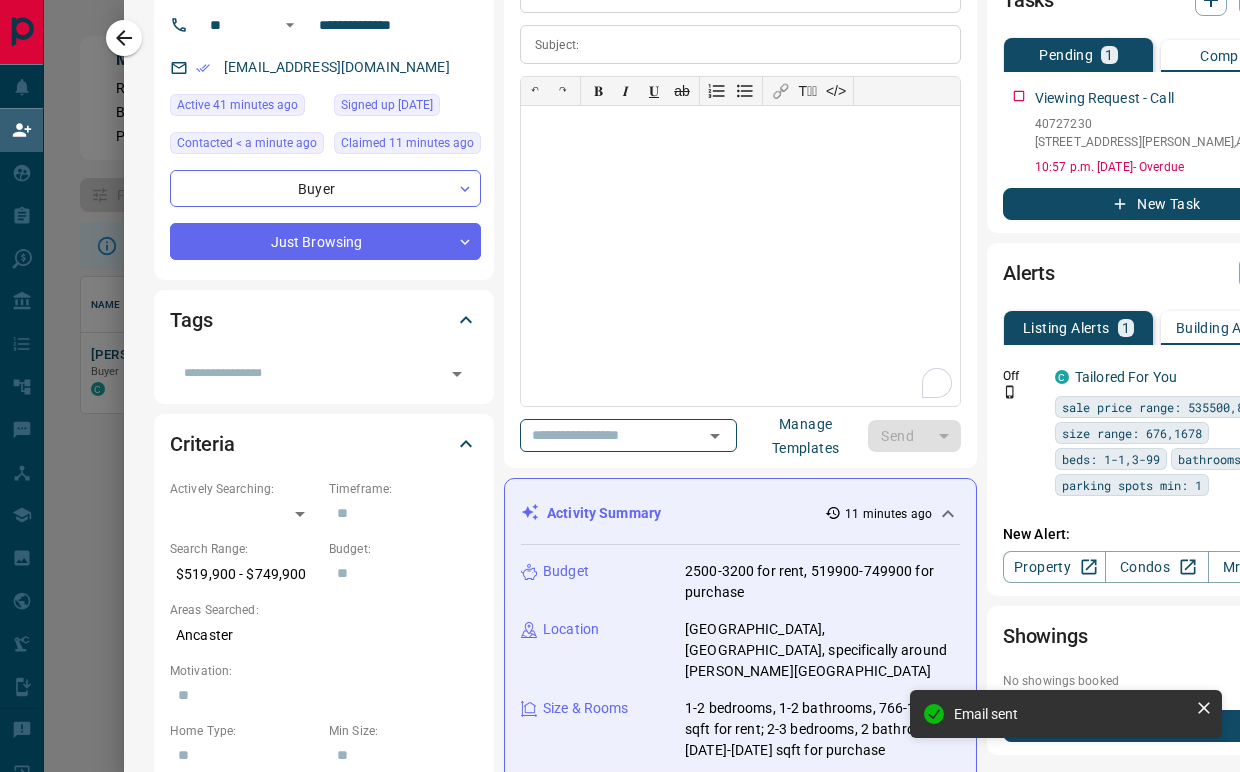 scroll, scrollTop: 0, scrollLeft: 0, axis: both 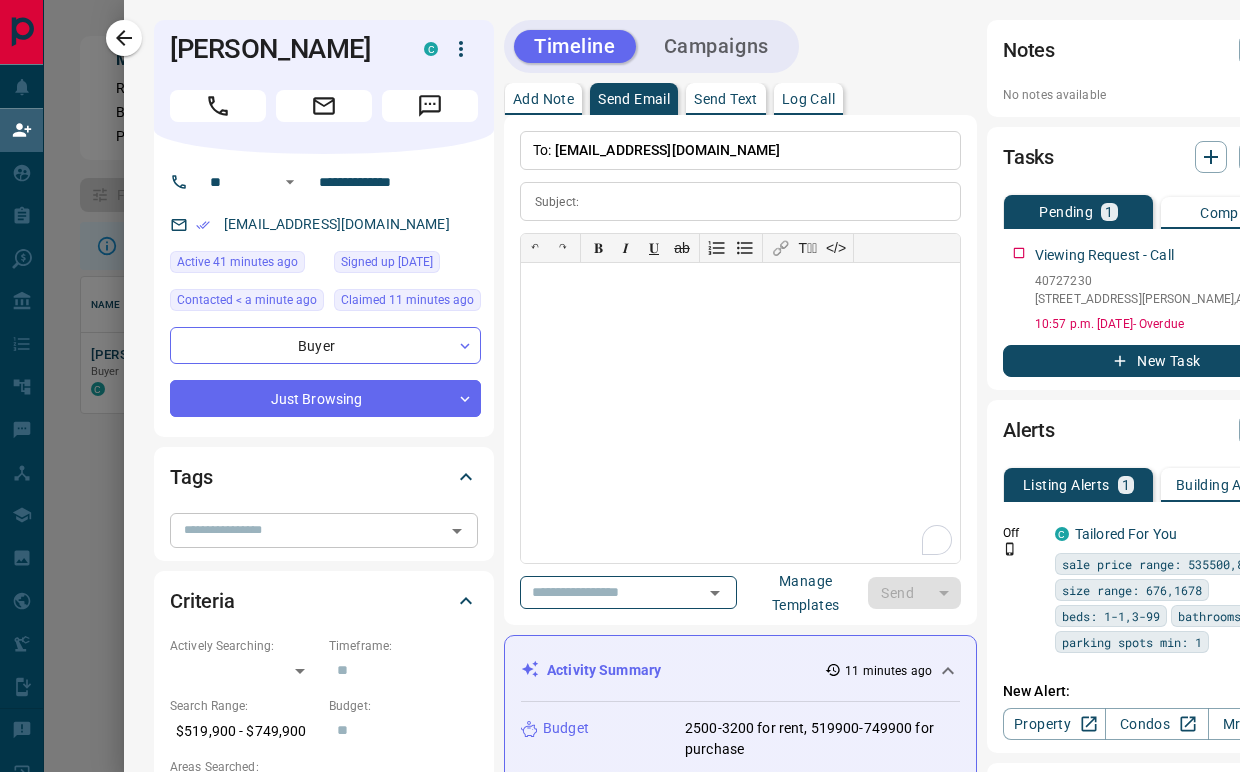 click at bounding box center [307, 530] 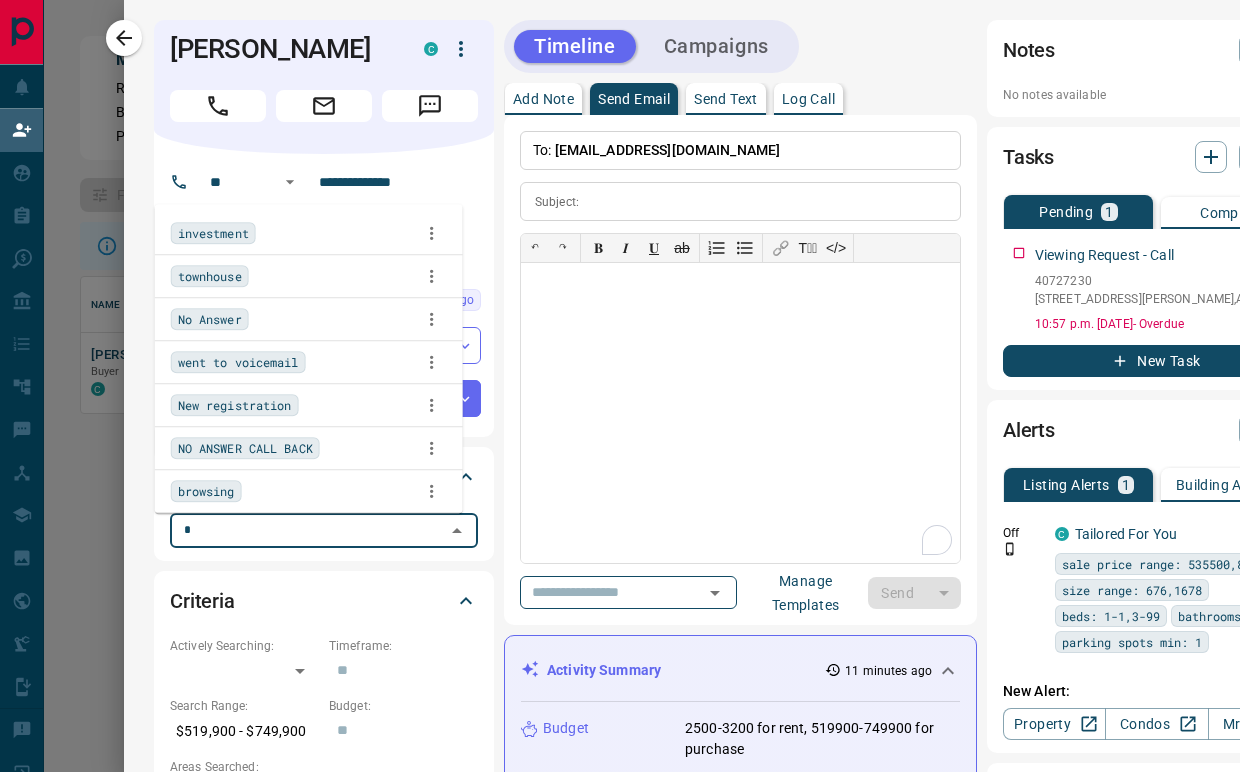 type on "**" 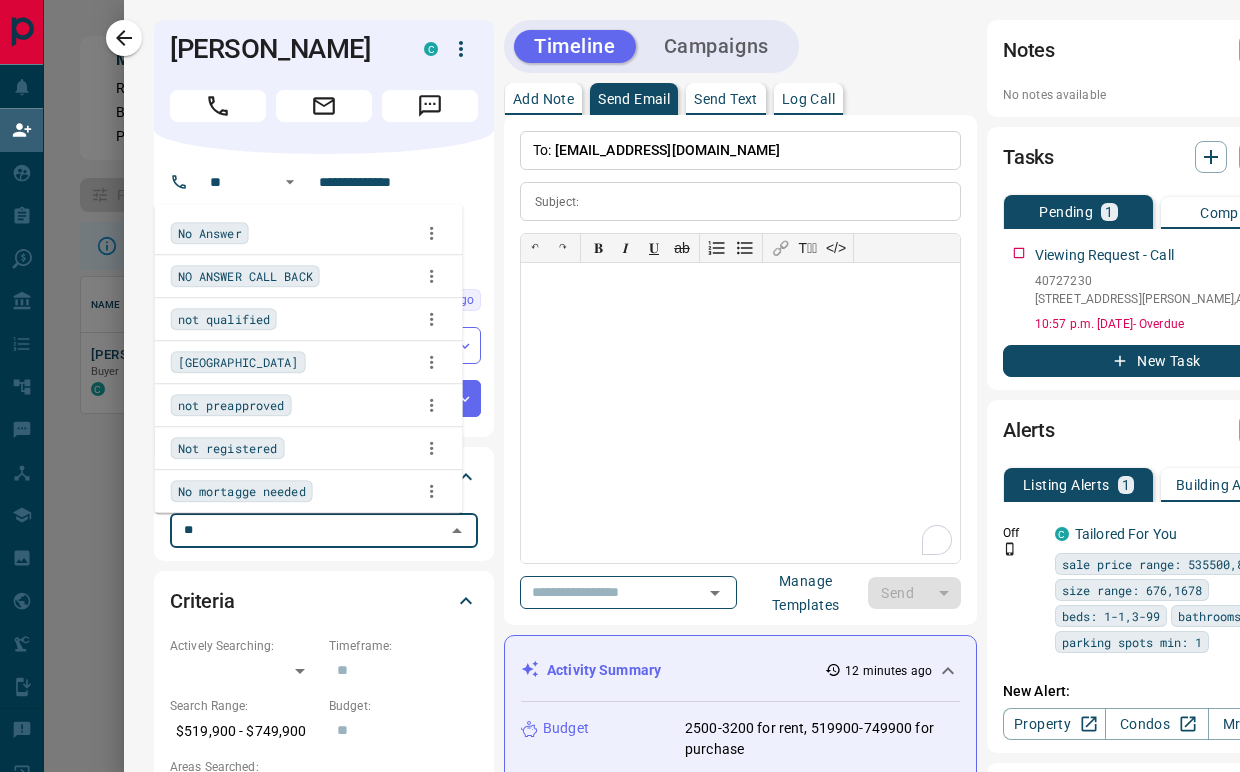 click on "No Answer" at bounding box center (309, 234) 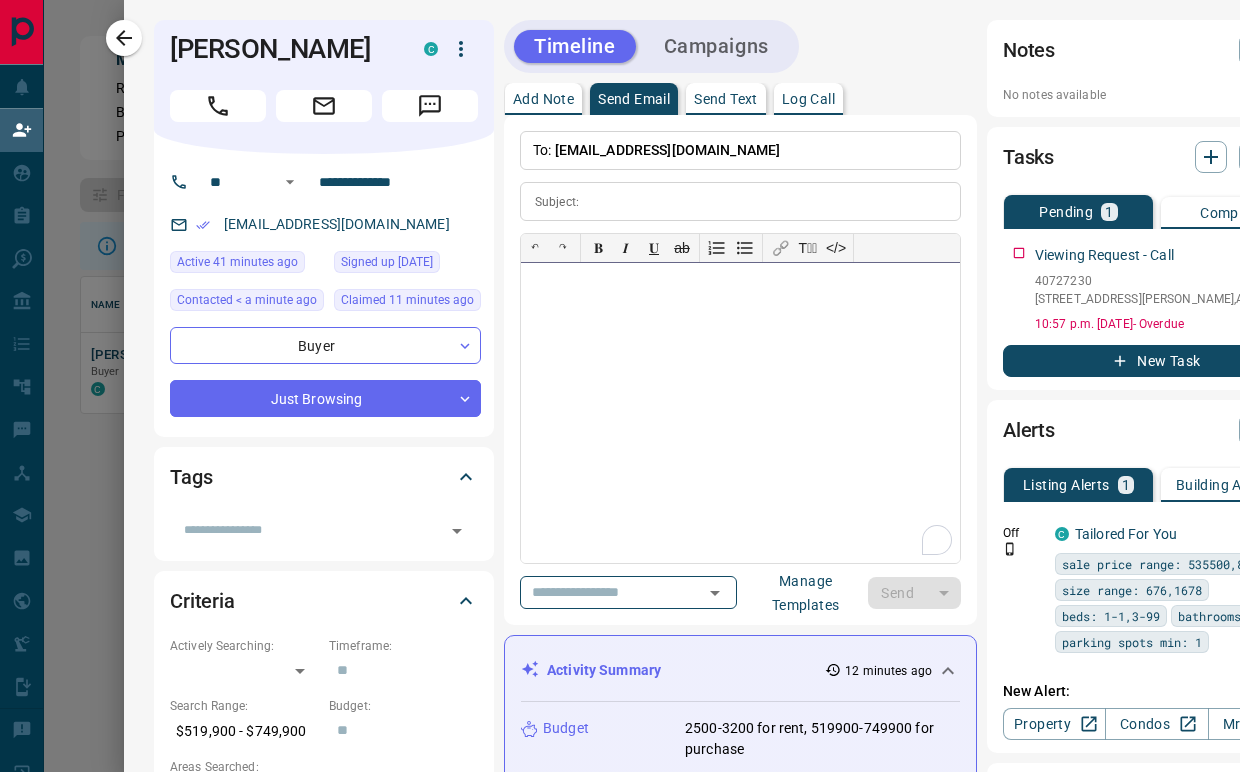 click at bounding box center (740, 413) 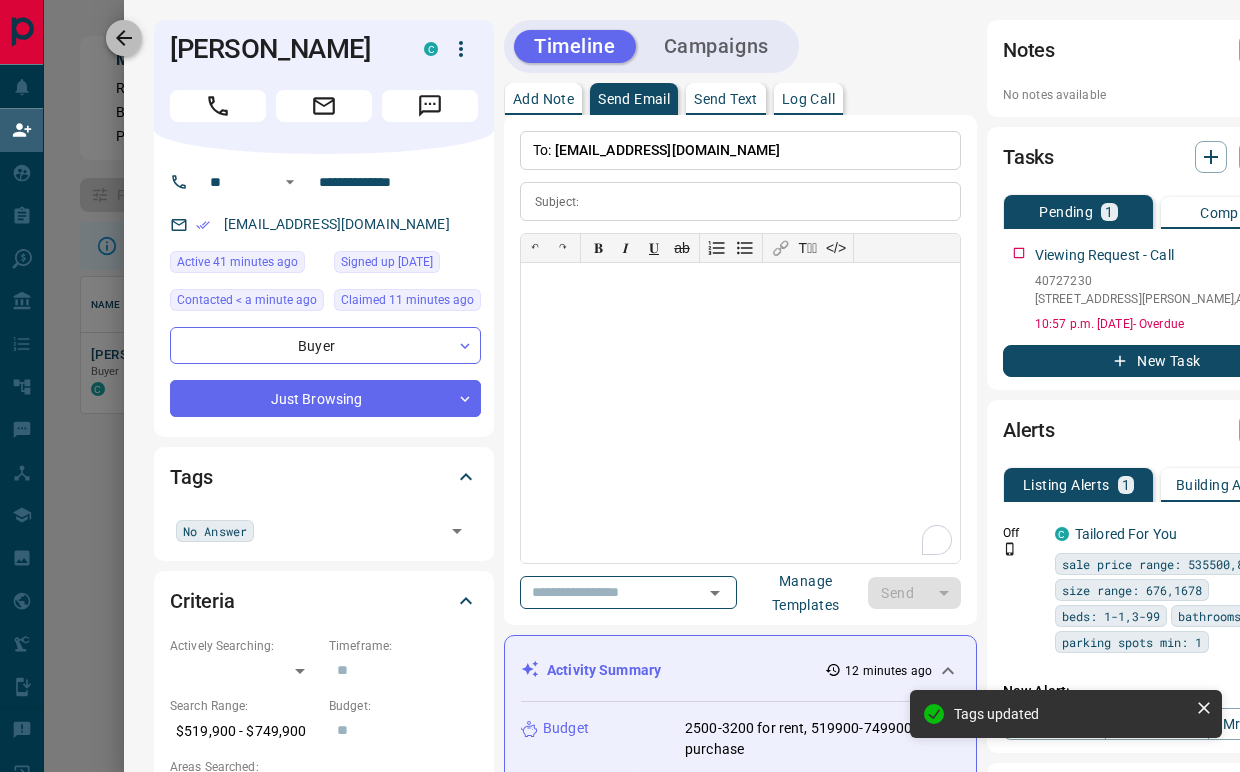 click 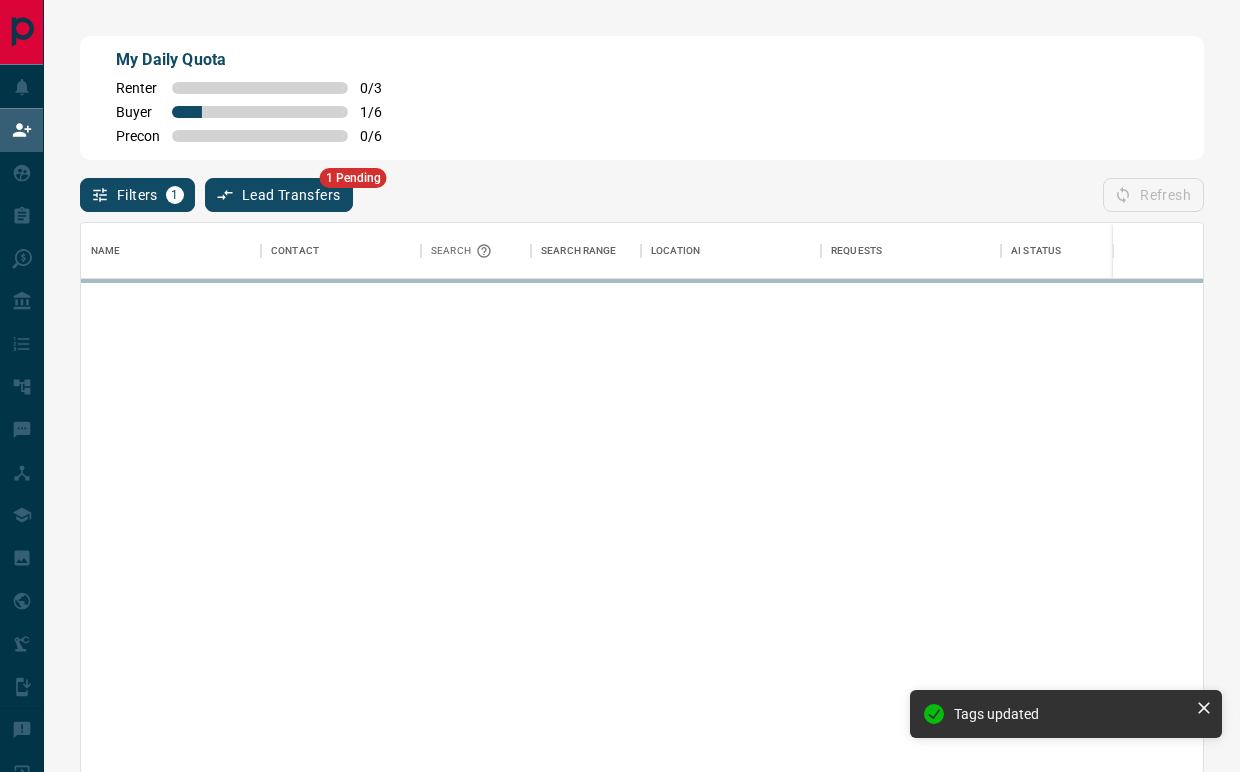 scroll, scrollTop: 17, scrollLeft: 16, axis: both 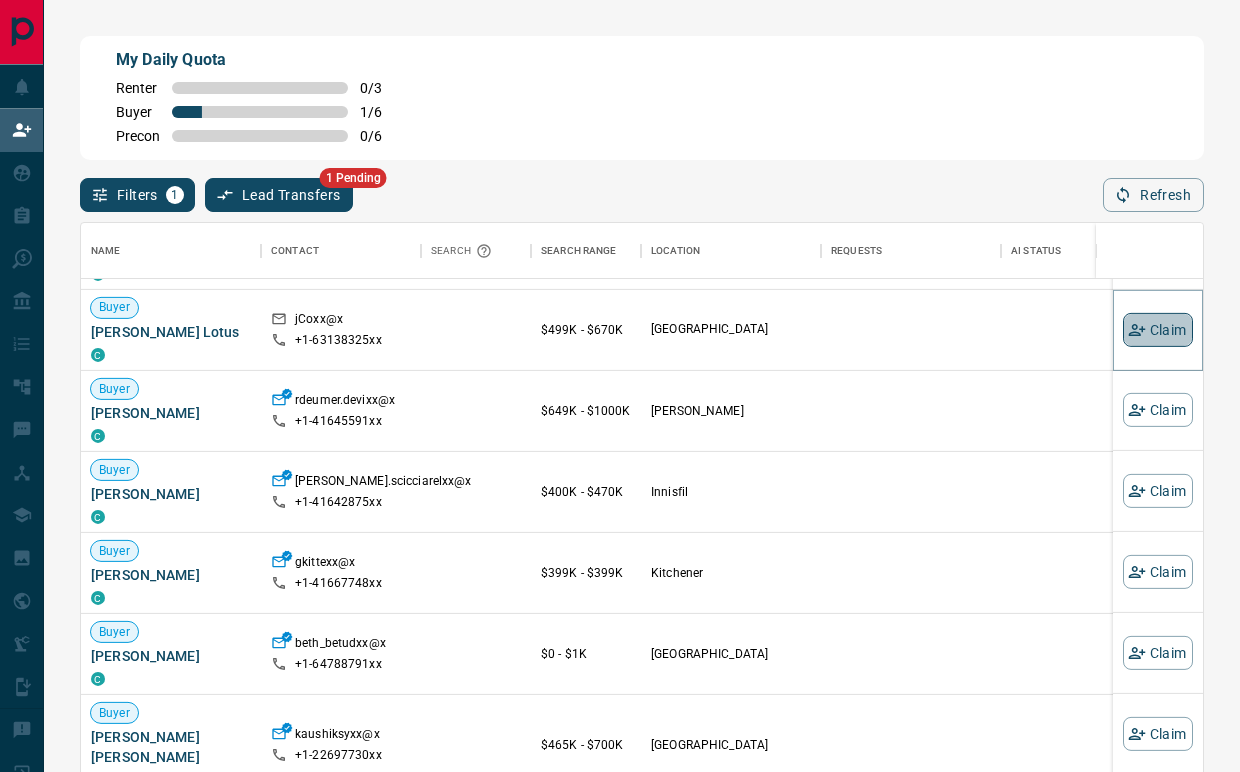 click on "Claim" at bounding box center [1158, 329] 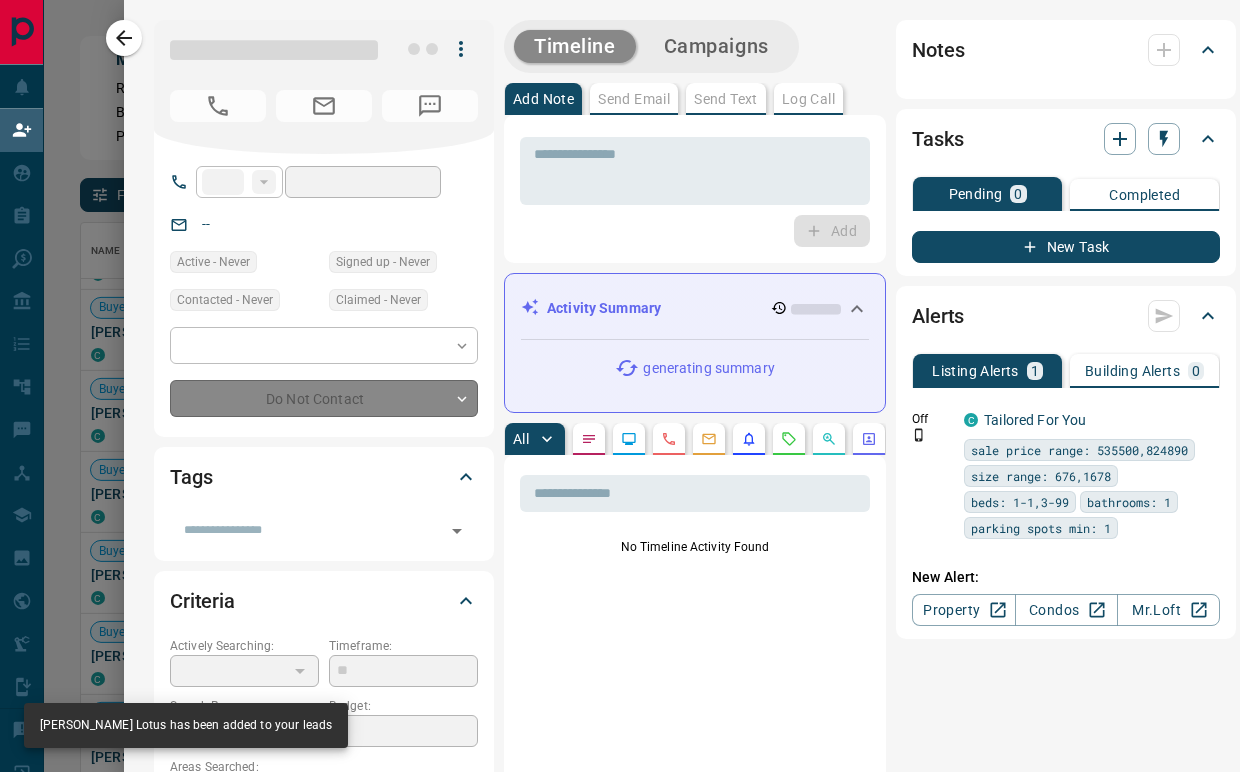 type on "**" 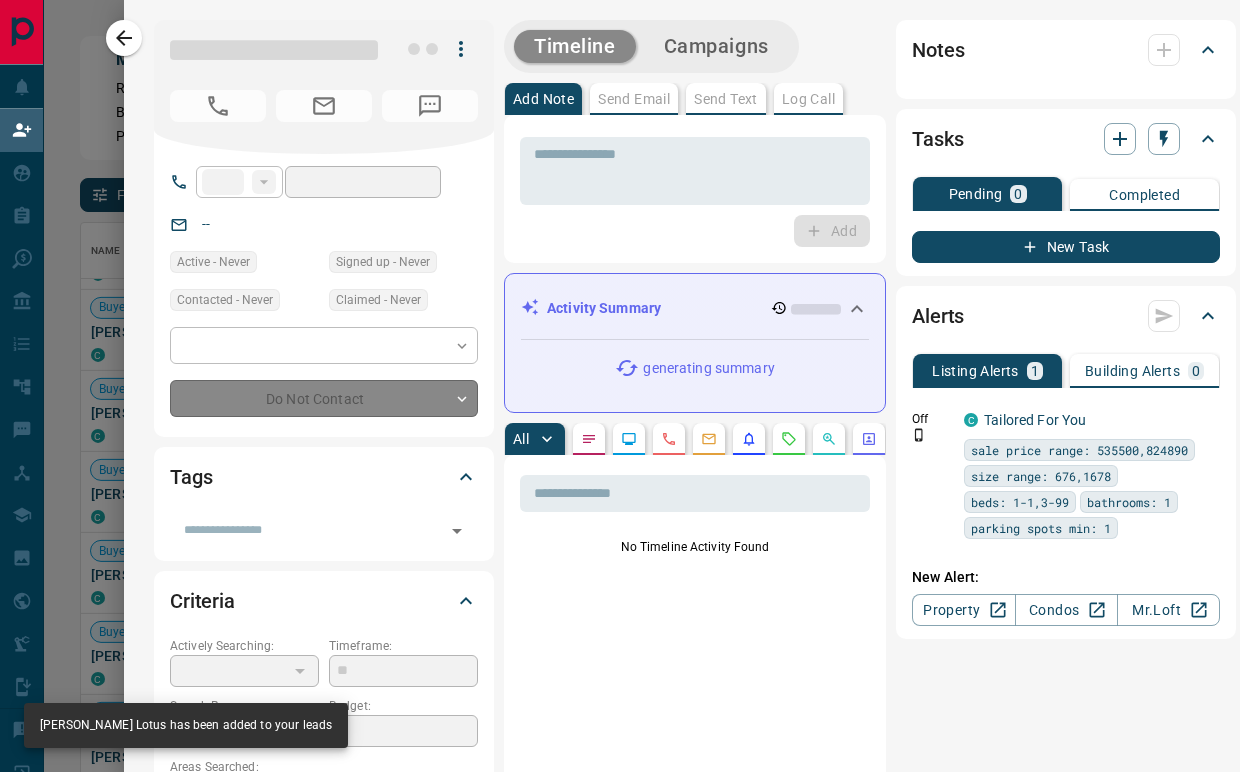 type on "**********" 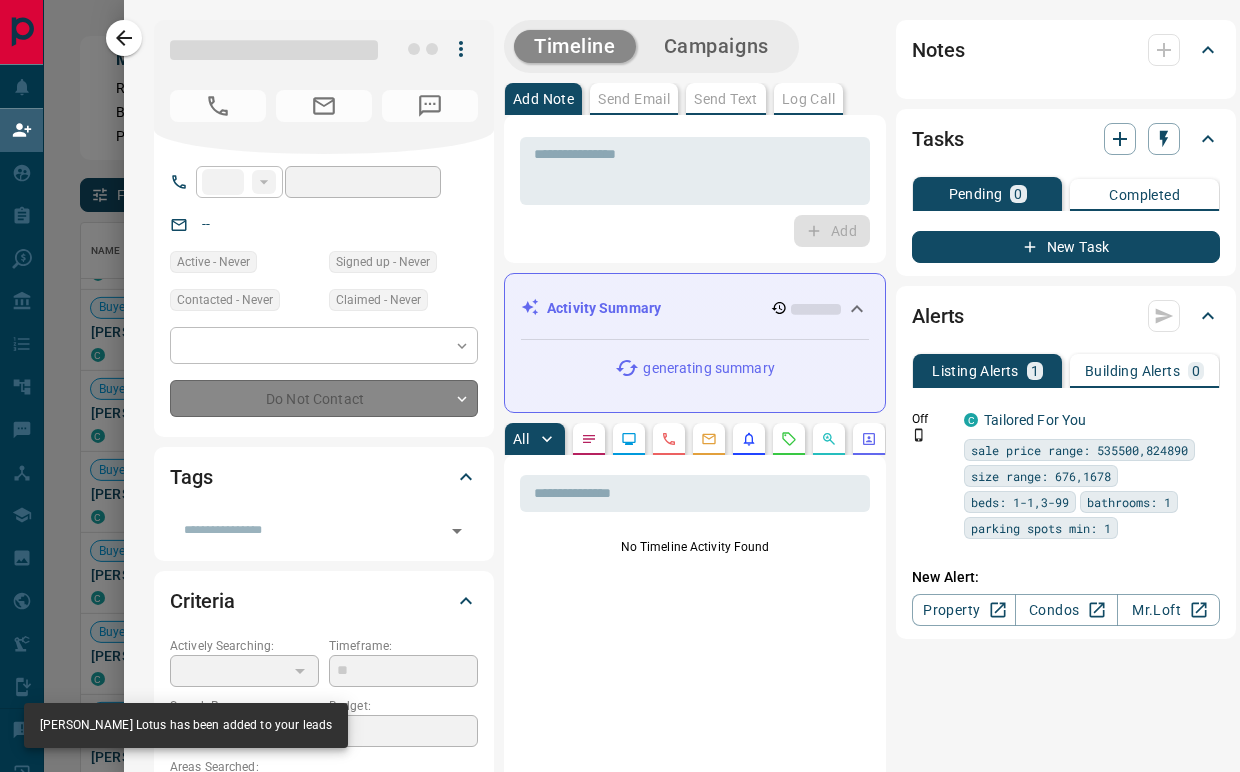 type on "**********" 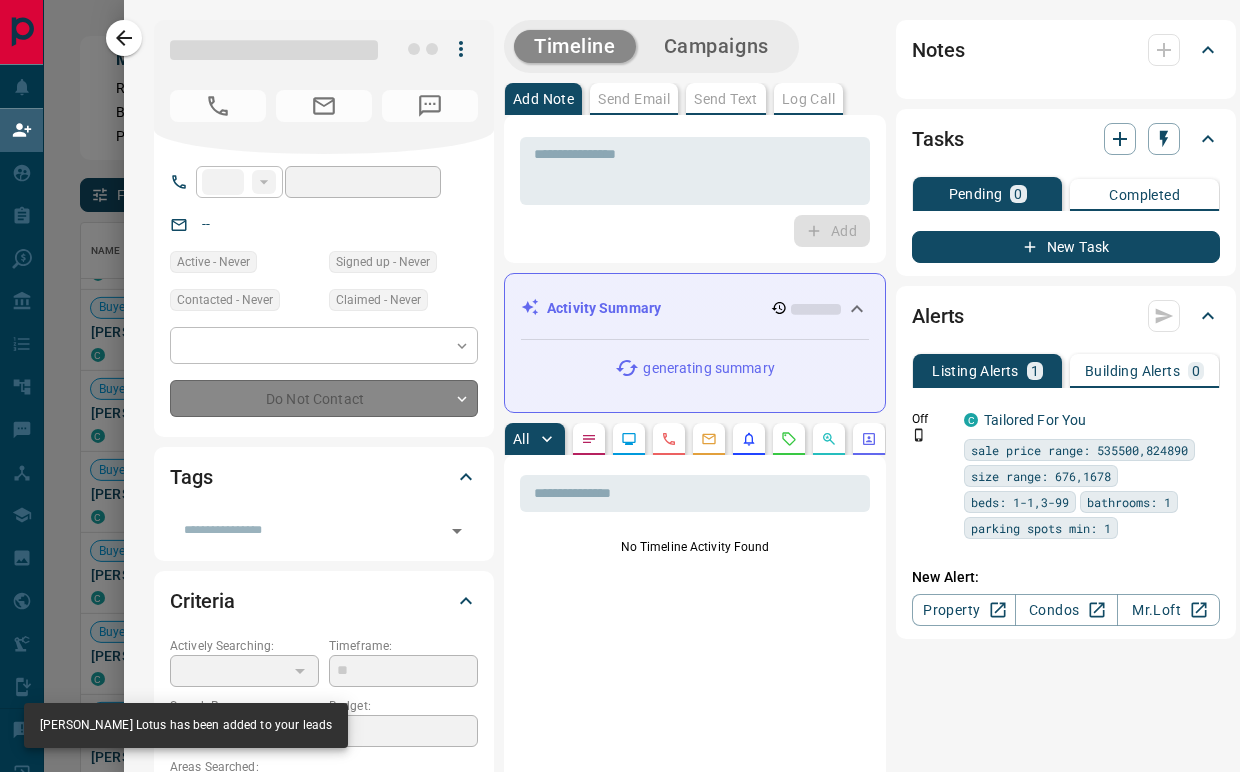 type on "**" 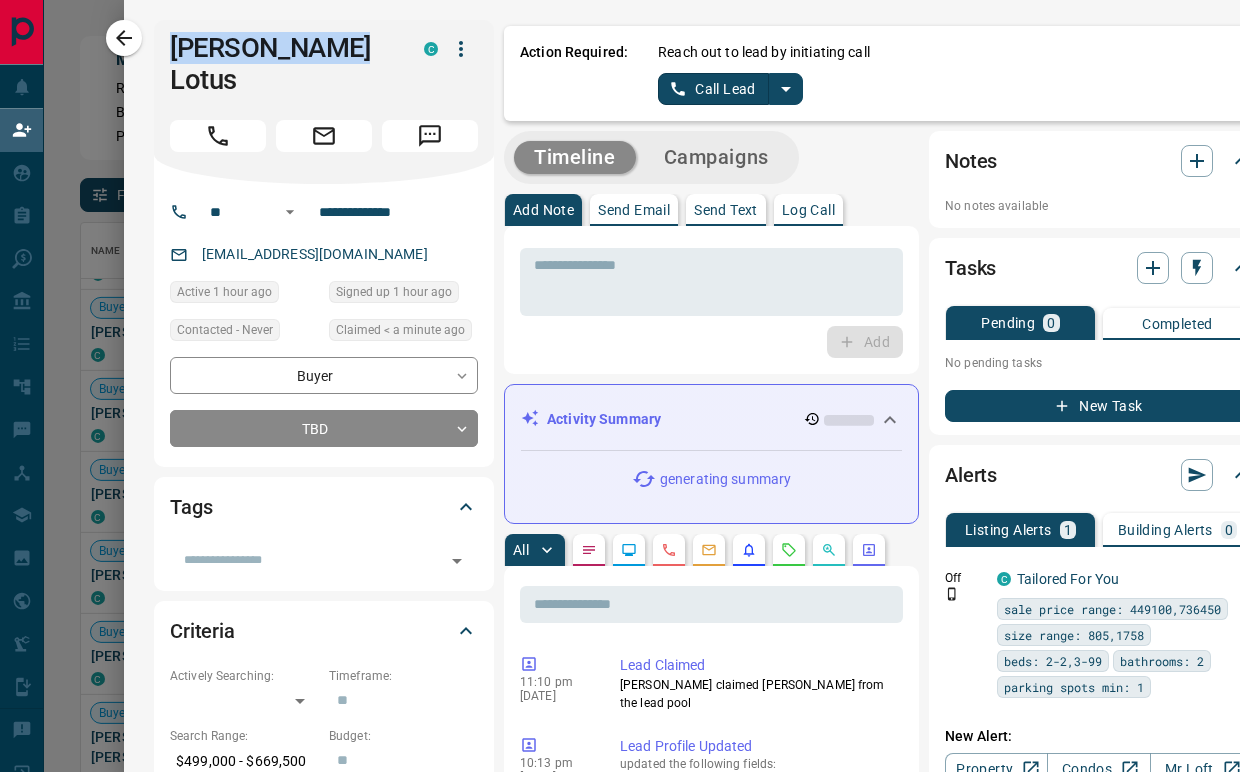 drag, startPoint x: 361, startPoint y: 51, endPoint x: 121, endPoint y: 57, distance: 240.07498 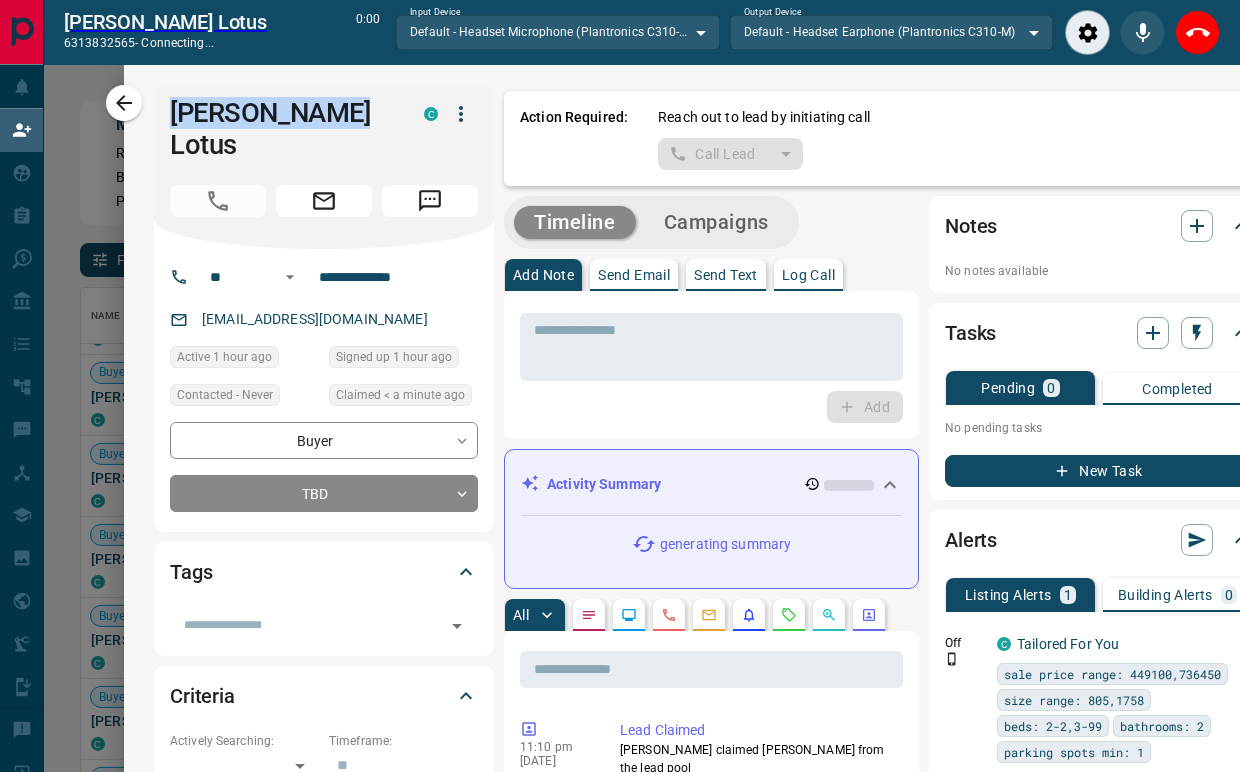 scroll, scrollTop: 519, scrollLeft: 1104, axis: both 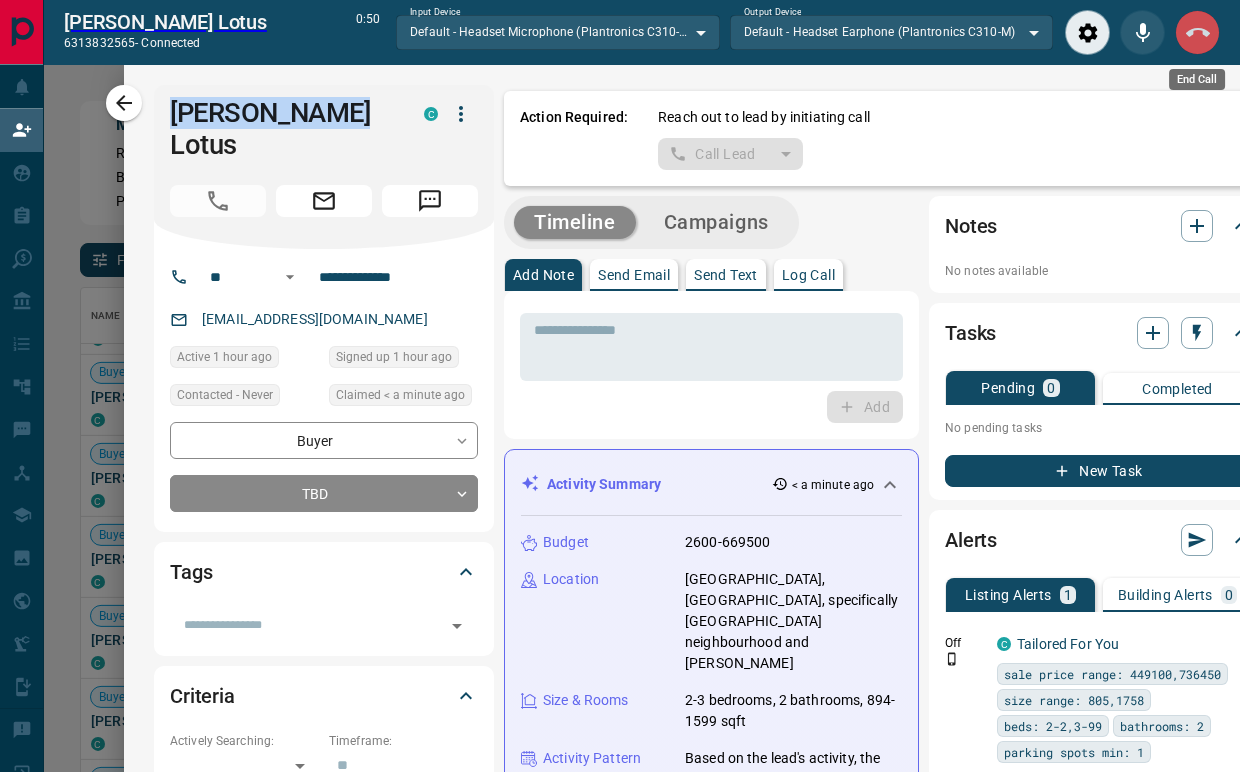 click 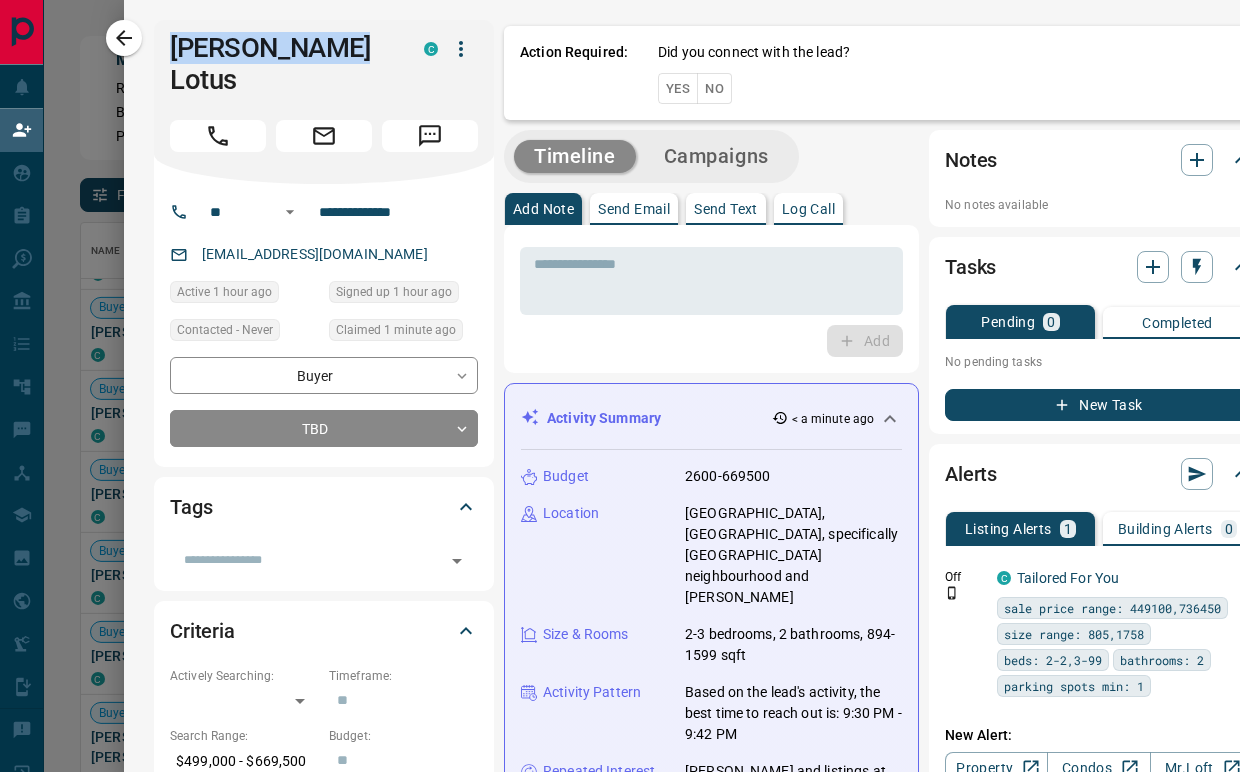 scroll, scrollTop: 17, scrollLeft: 16, axis: both 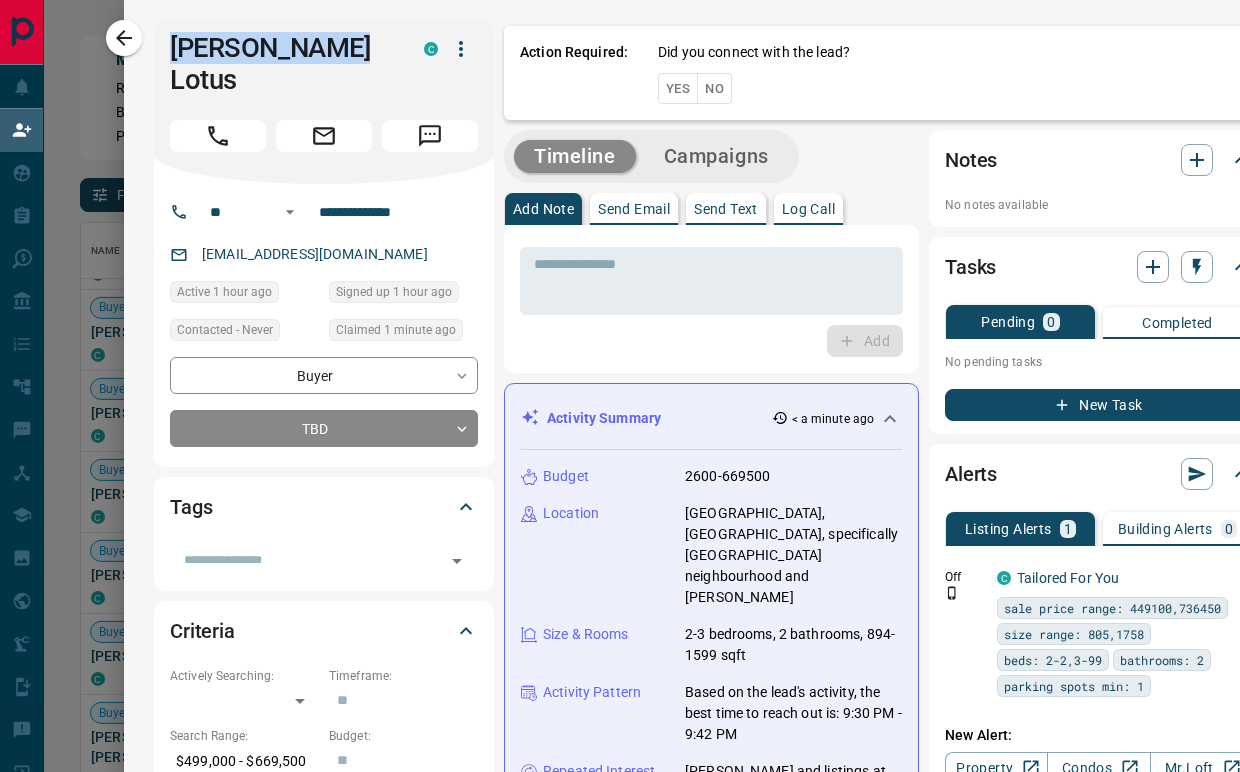 click on "* ​ Add" at bounding box center (711, 299) 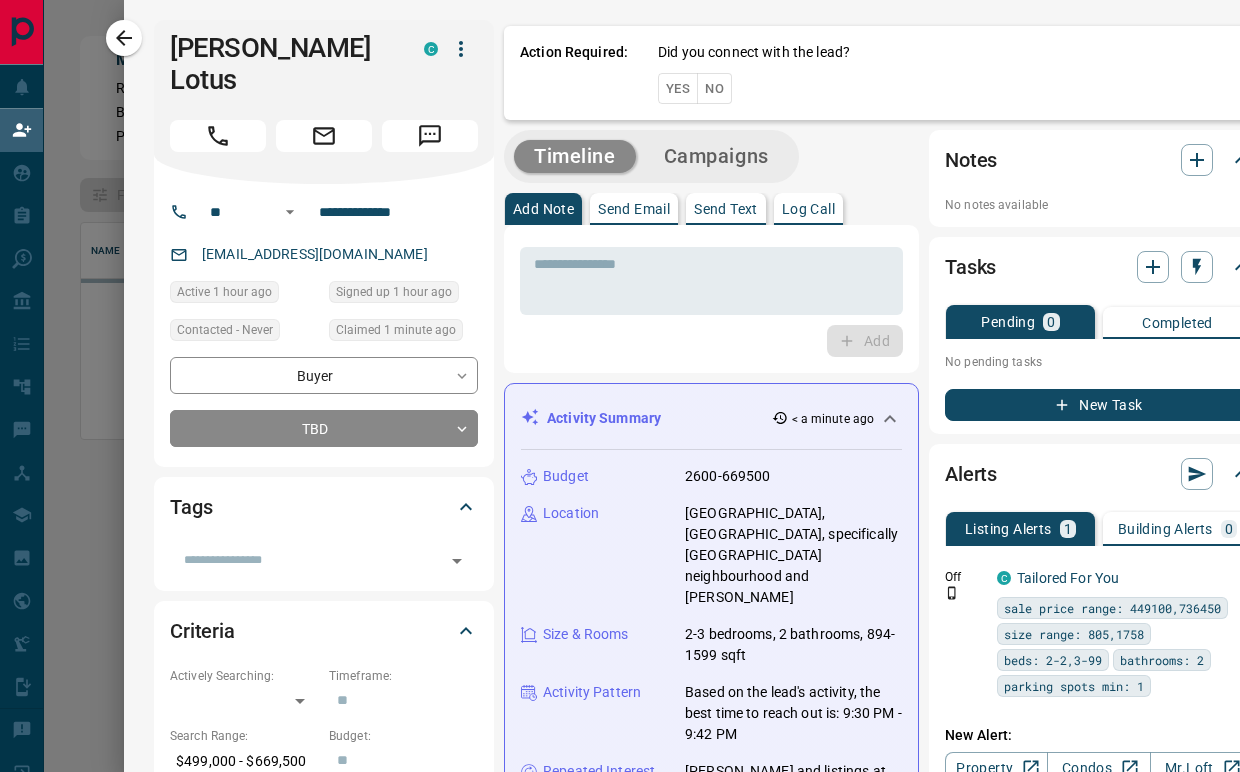 scroll, scrollTop: 17, scrollLeft: 16, axis: both 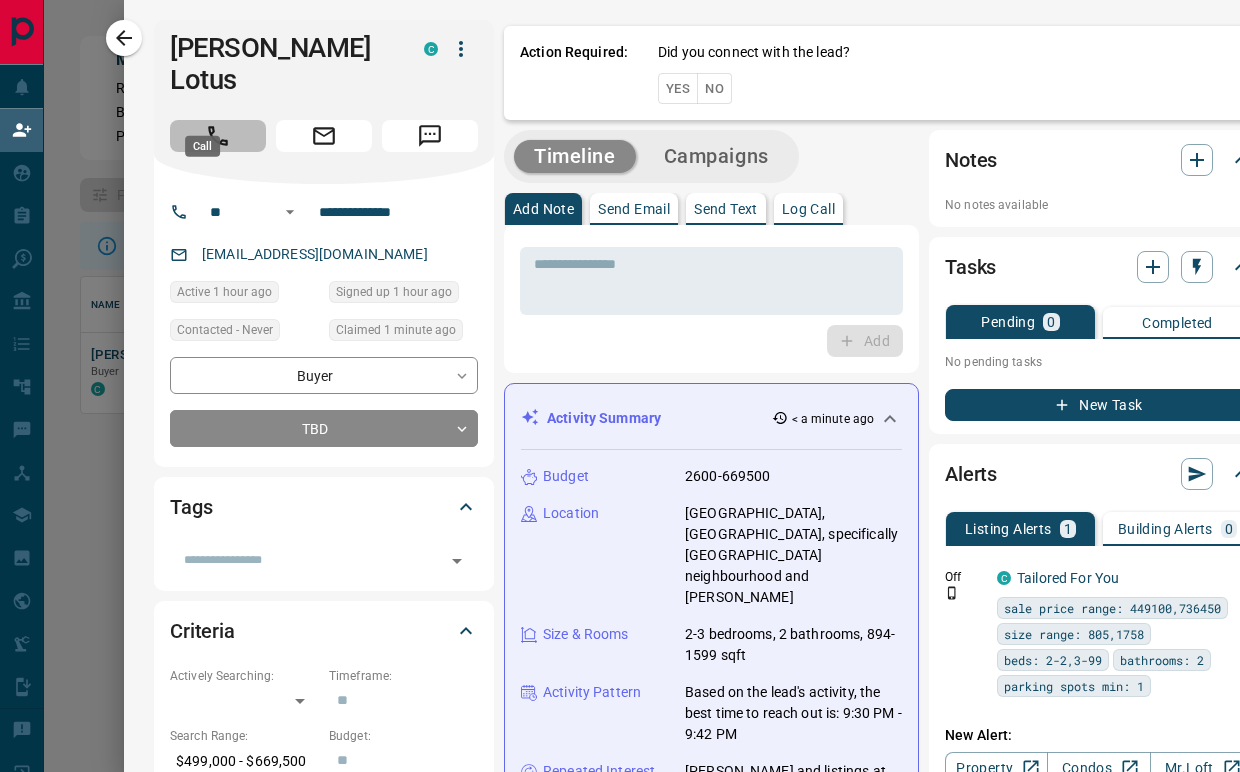 click at bounding box center (218, 136) 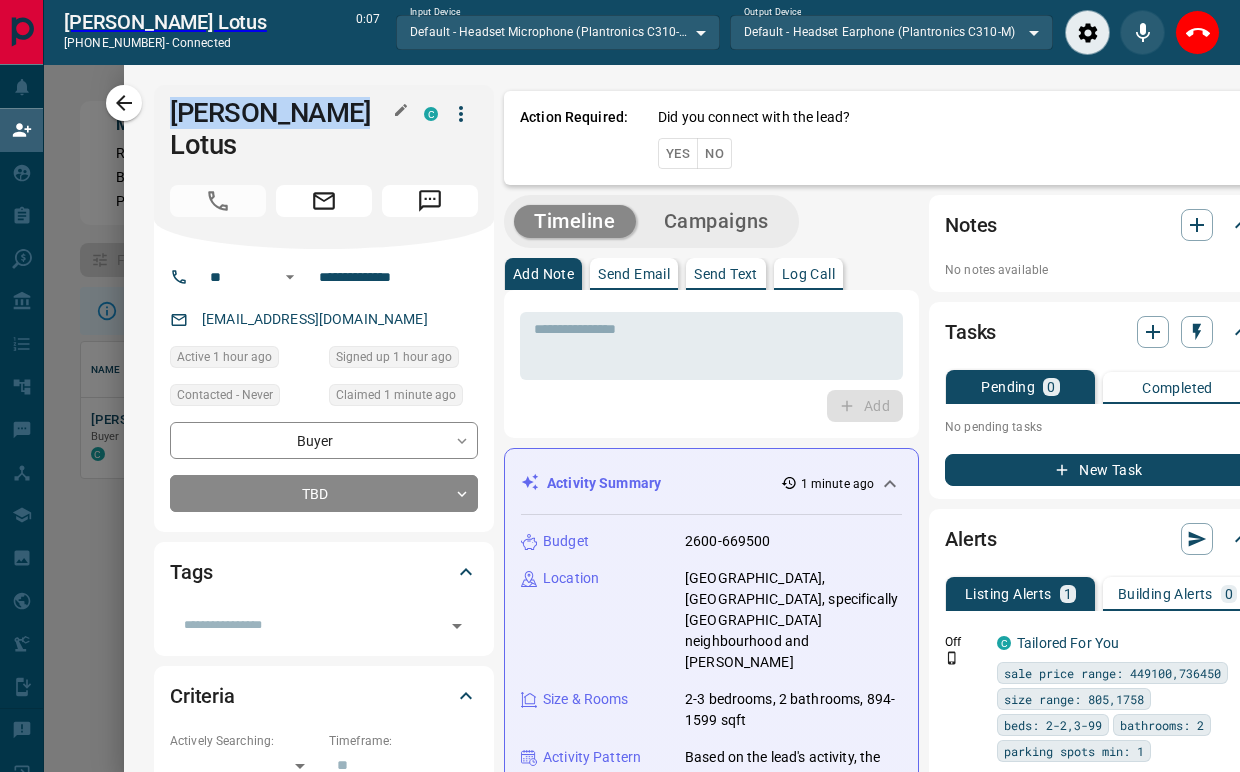 drag, startPoint x: 352, startPoint y: 113, endPoint x: 159, endPoint y: 123, distance: 193.2589 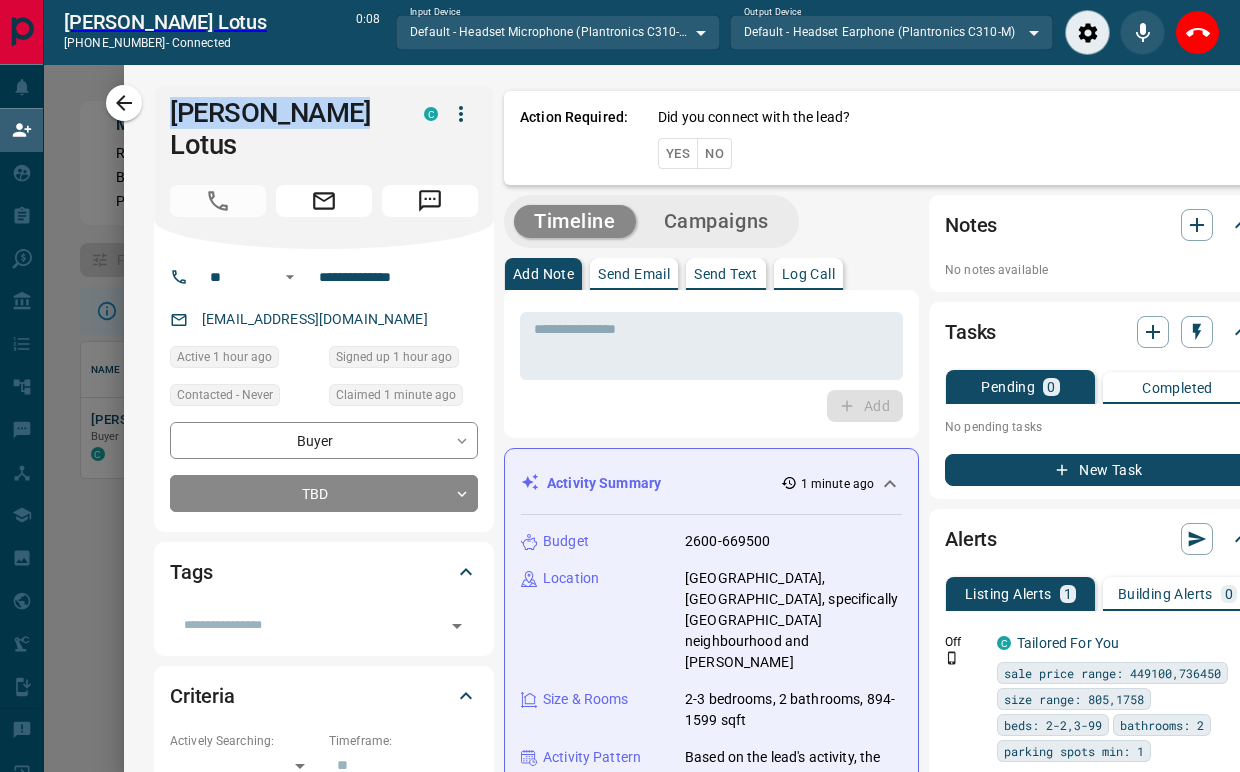 copy on "[PERSON_NAME] Lotus" 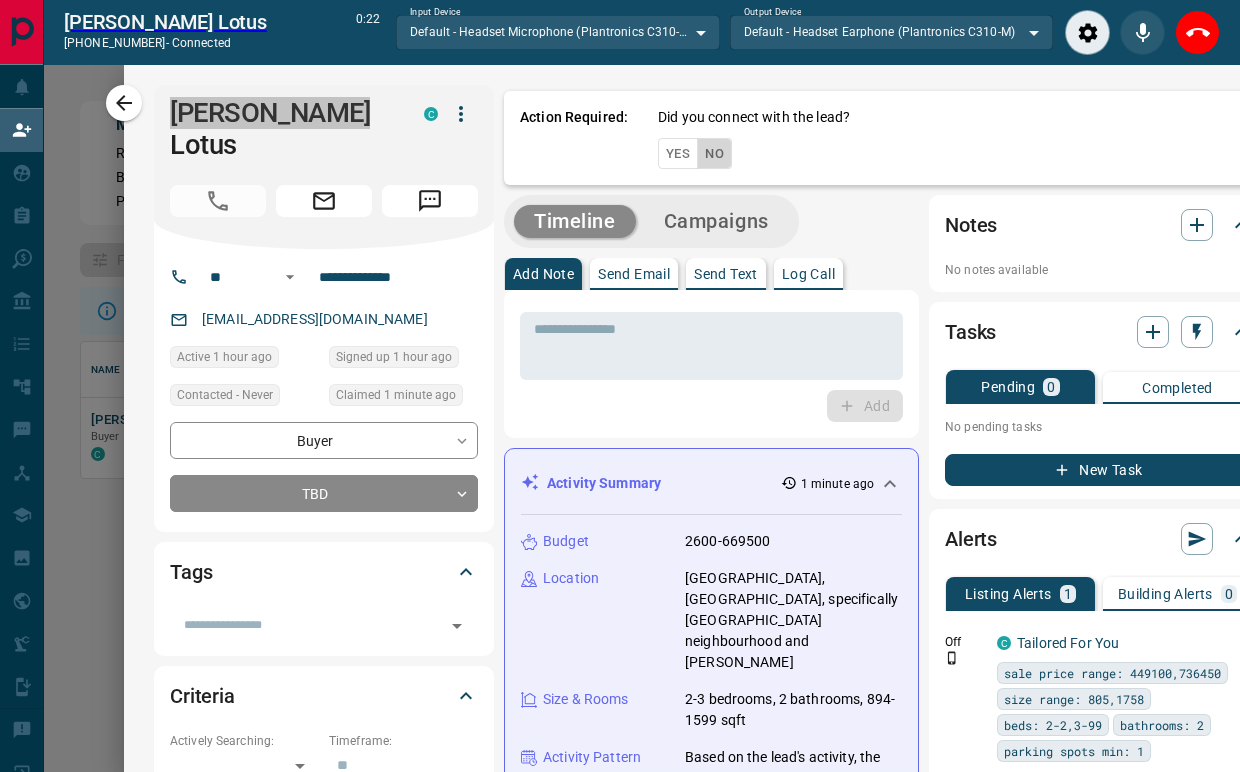 click on "No" at bounding box center (714, 153) 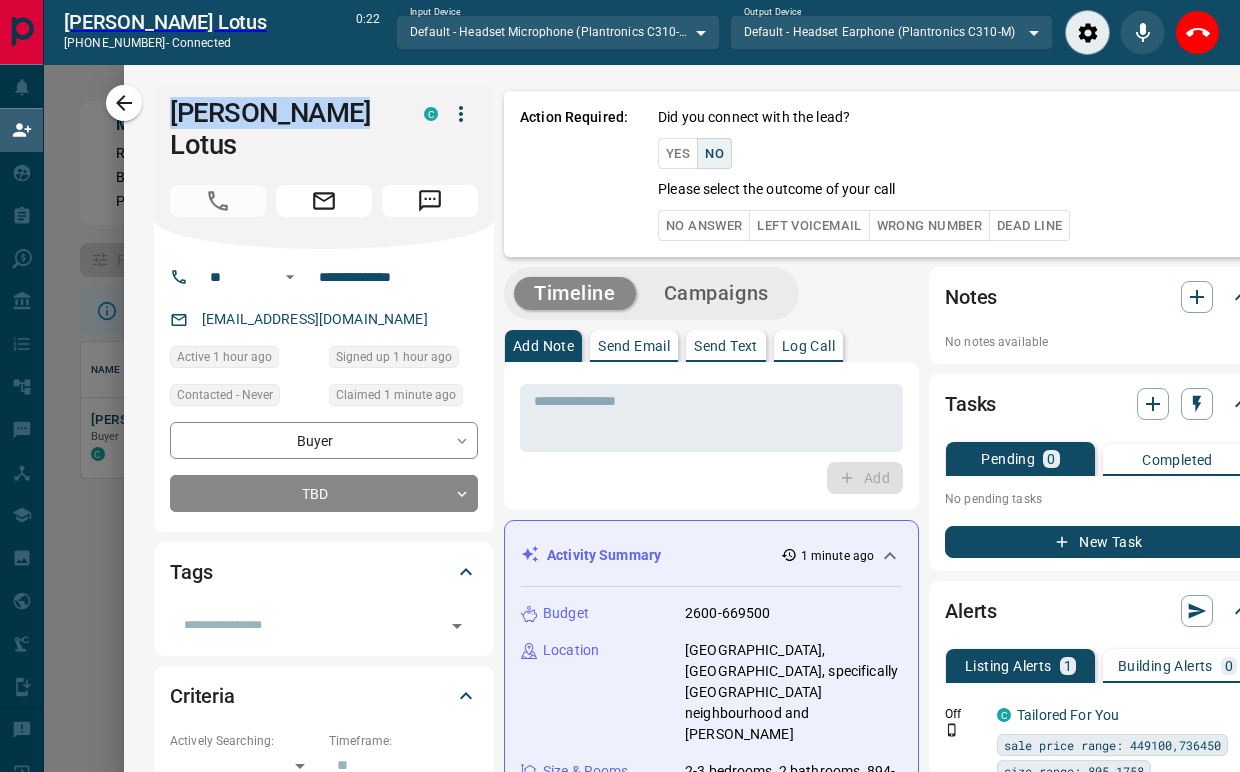click on "Left Voicemail" at bounding box center (809, 225) 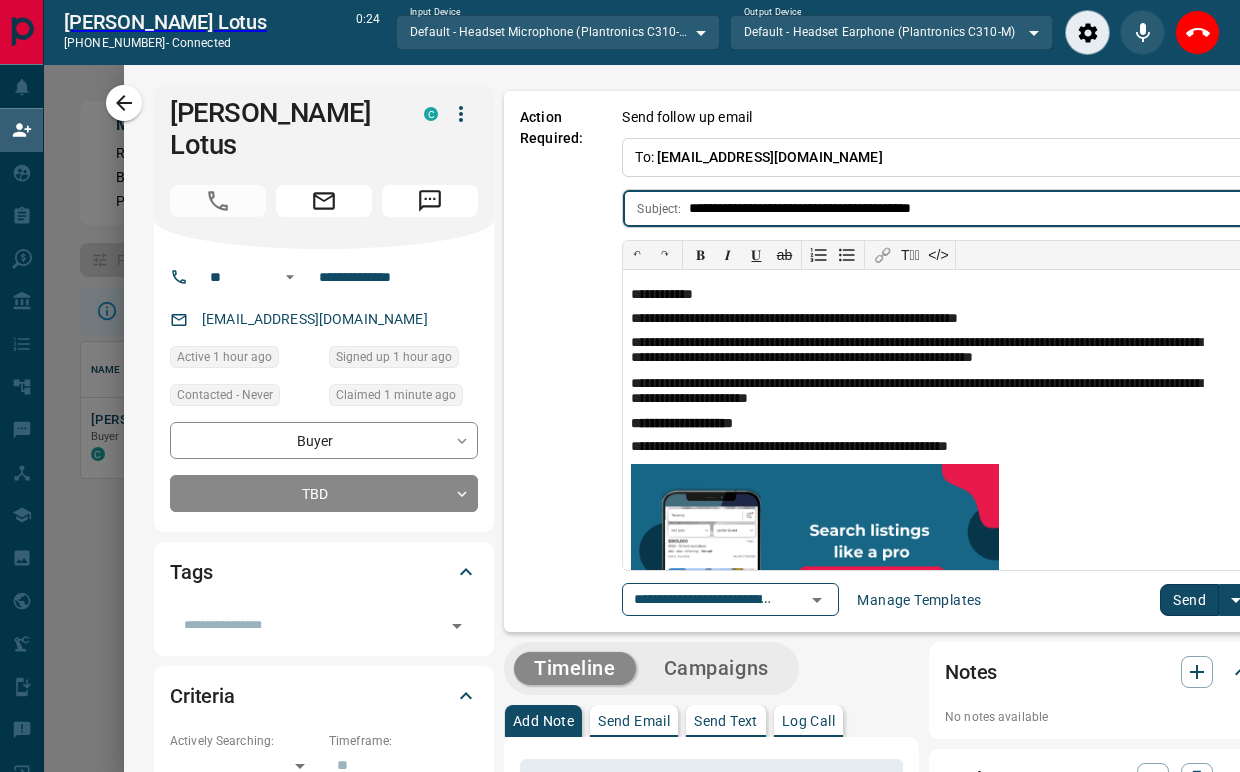 scroll, scrollTop: 0, scrollLeft: 3, axis: horizontal 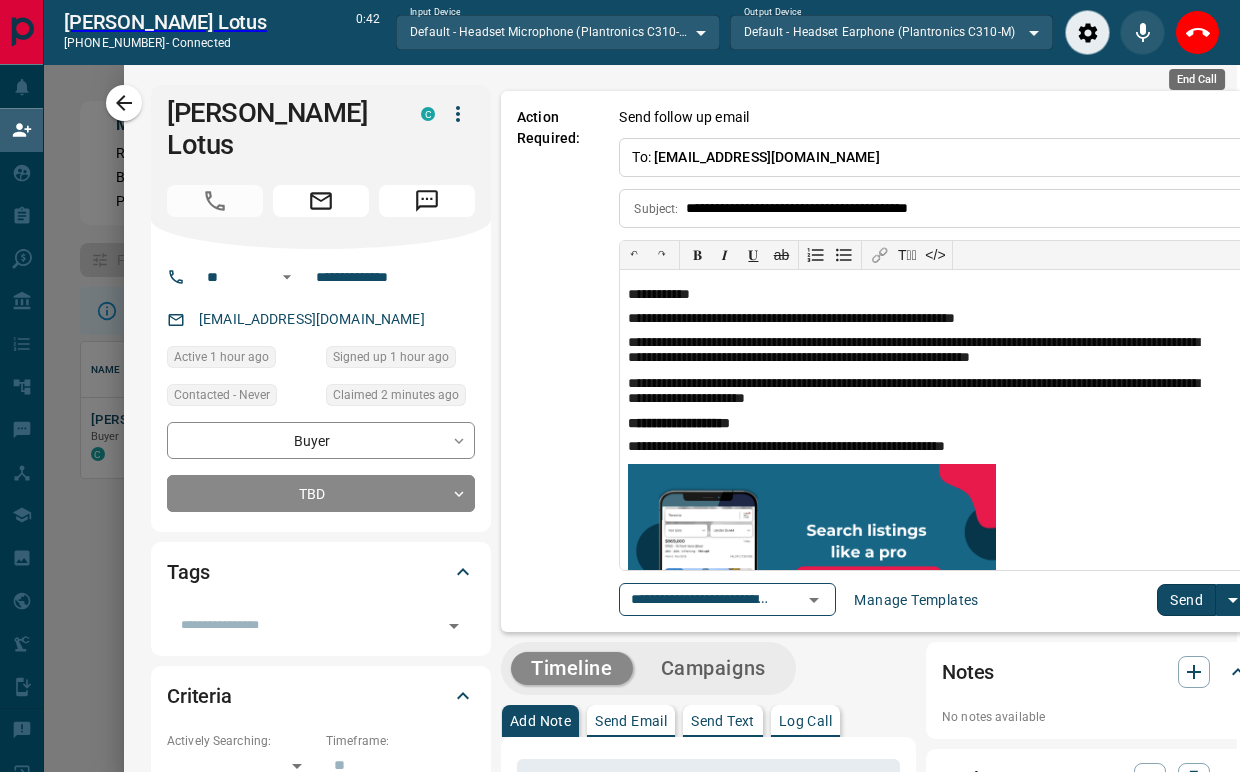 click 